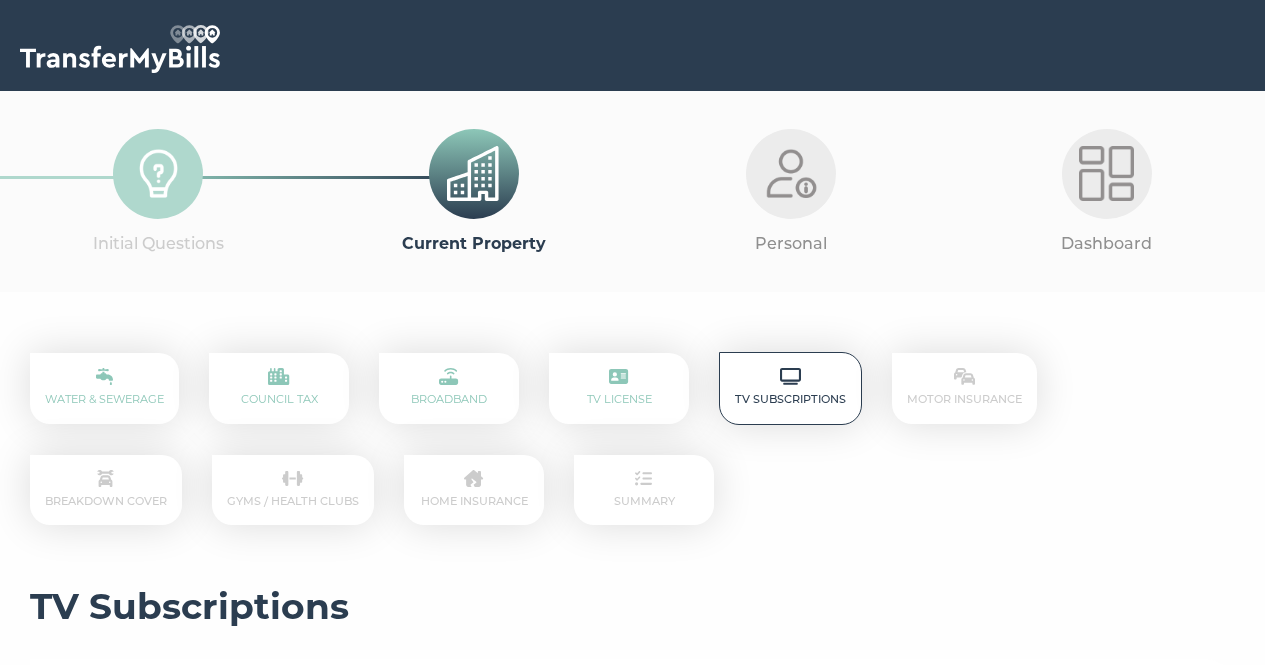 scroll, scrollTop: 591, scrollLeft: 0, axis: vertical 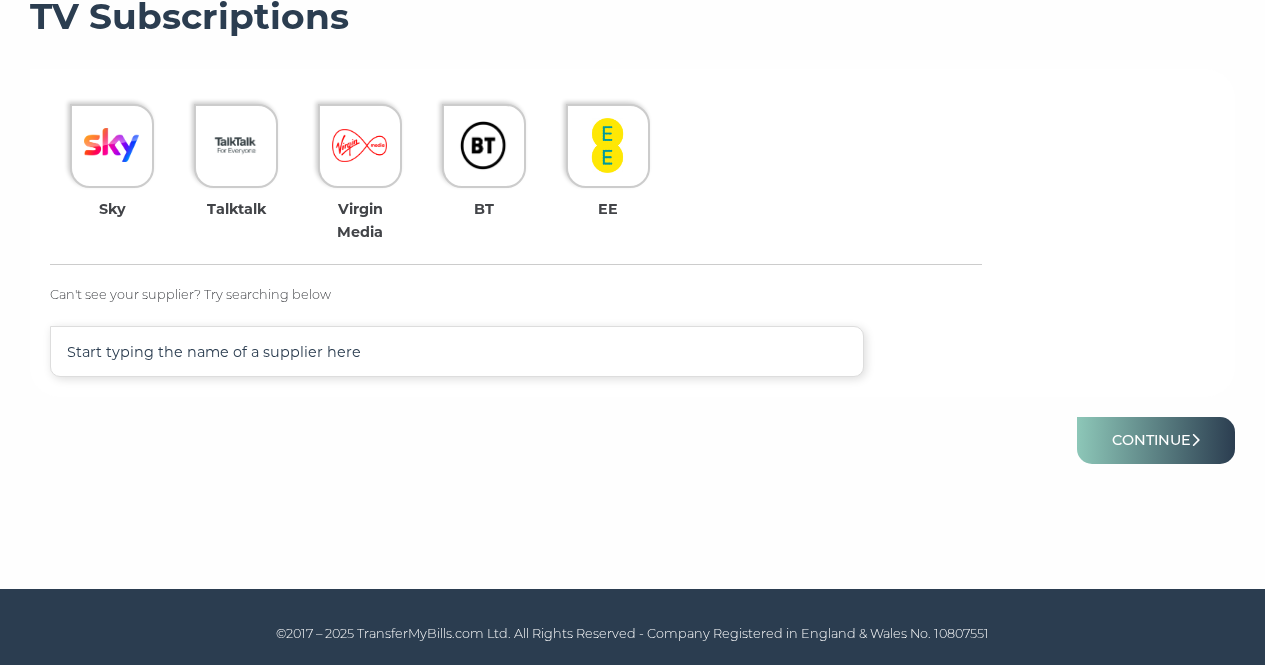 click at bounding box center (457, 351) 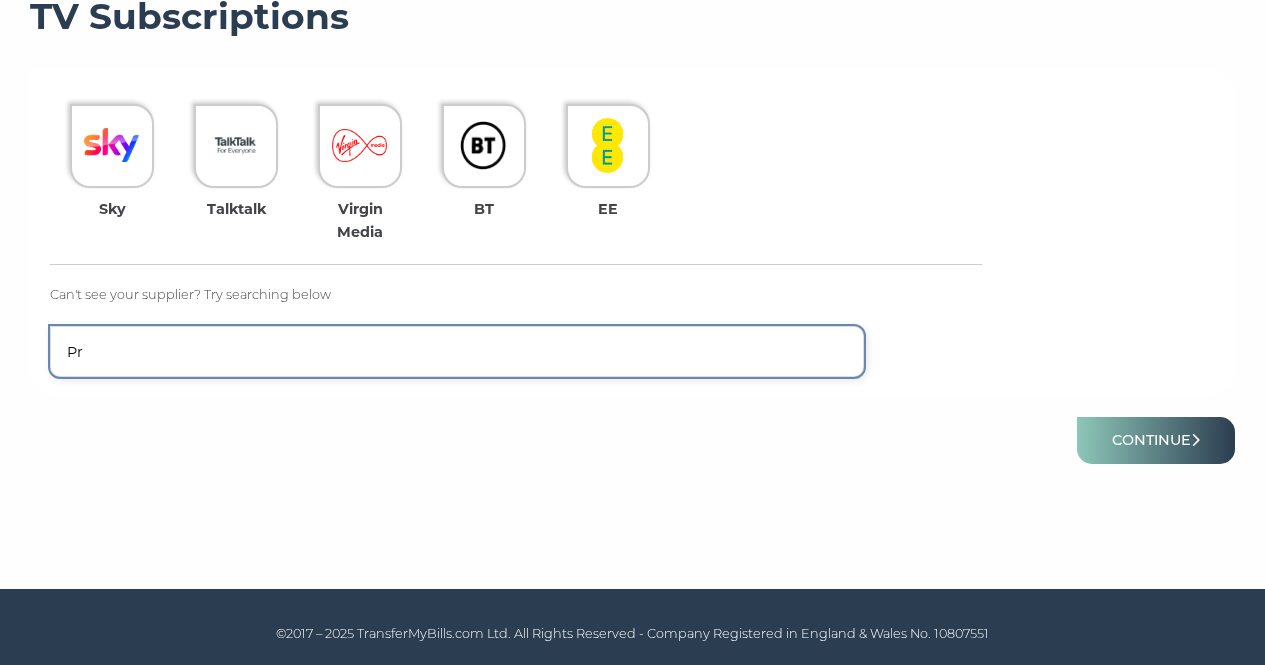 click on "Pr" at bounding box center (457, 351) 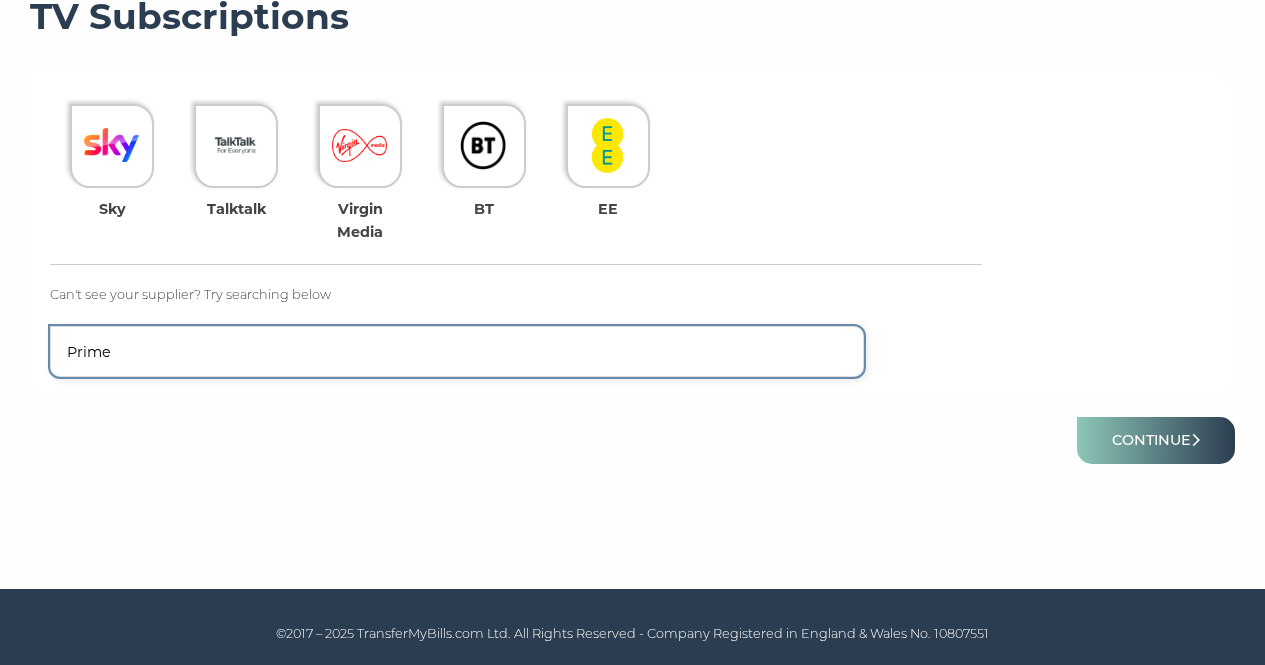 type on "Prime" 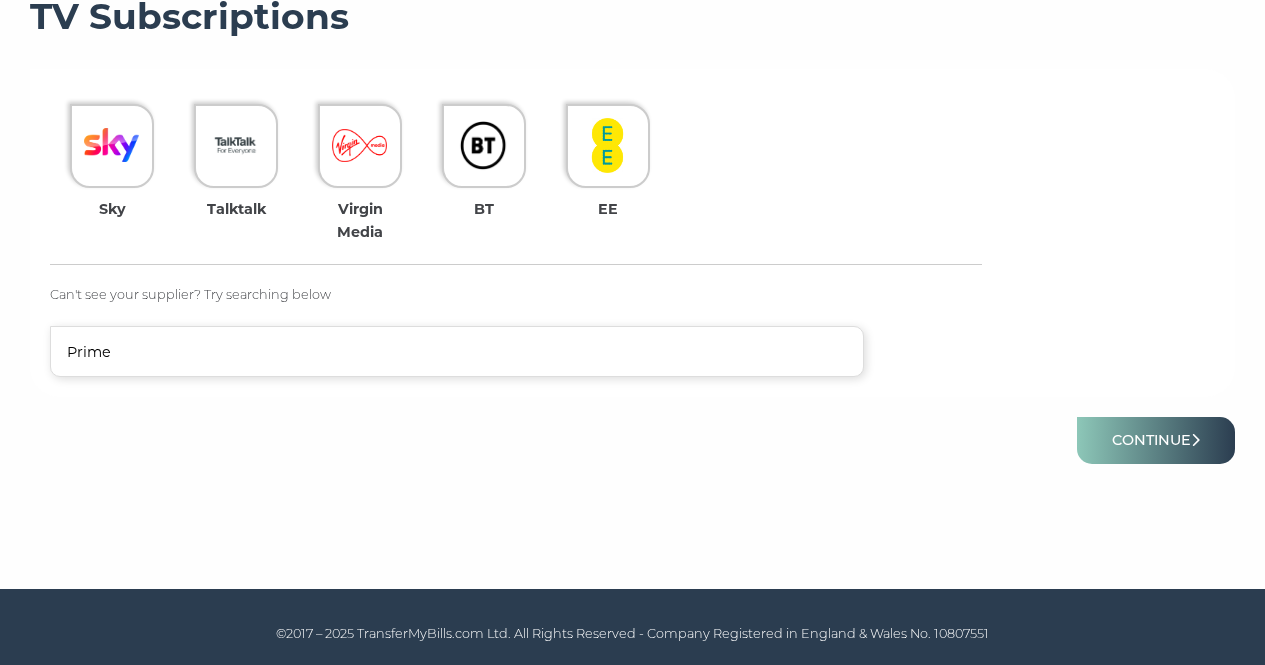 click on "Continue" at bounding box center (632, 440) 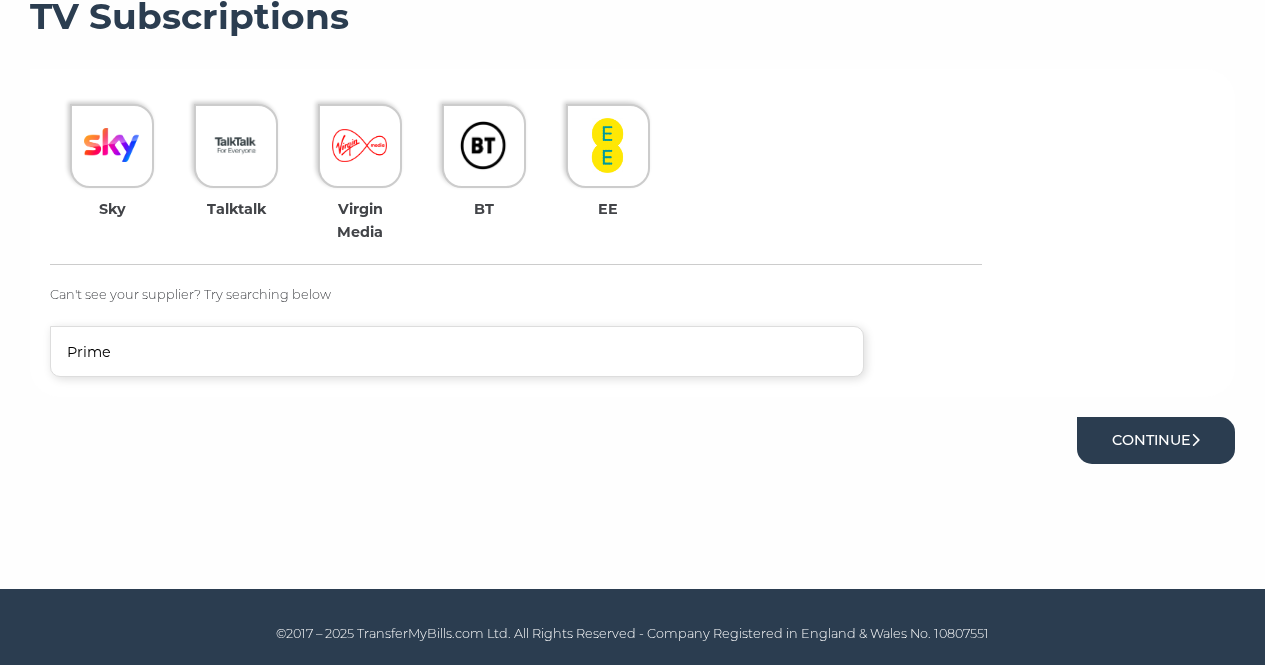 click on "Continue" at bounding box center (1156, 440) 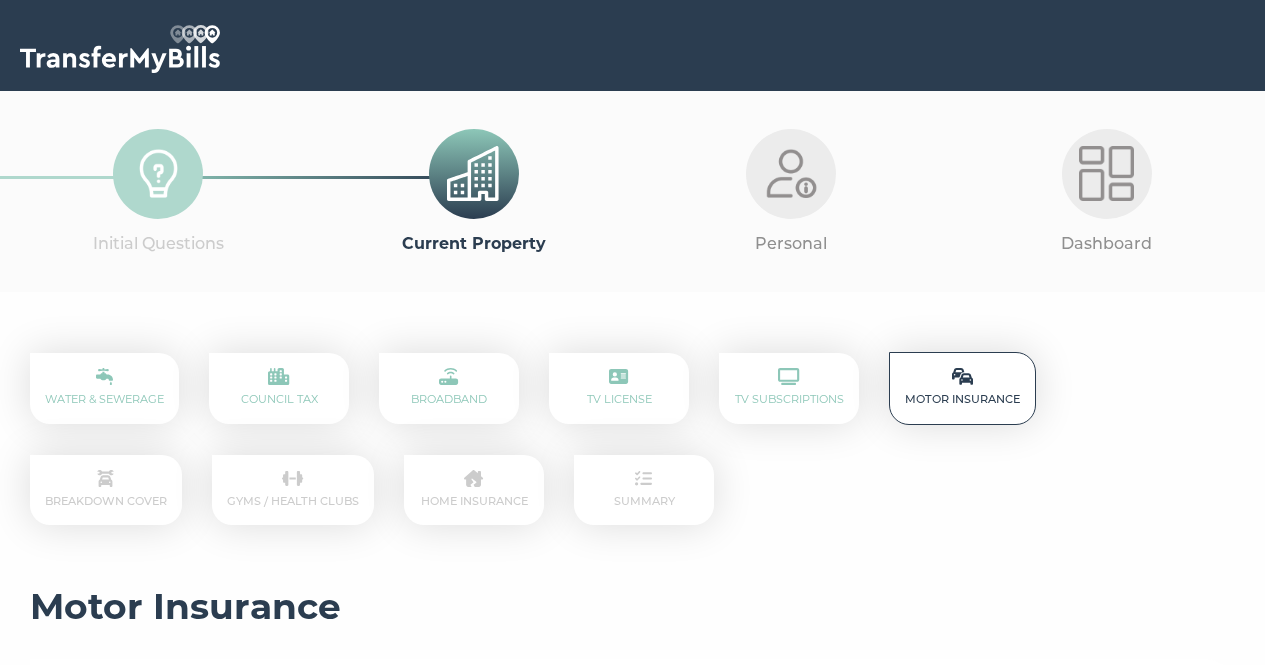 scroll, scrollTop: 0, scrollLeft: 0, axis: both 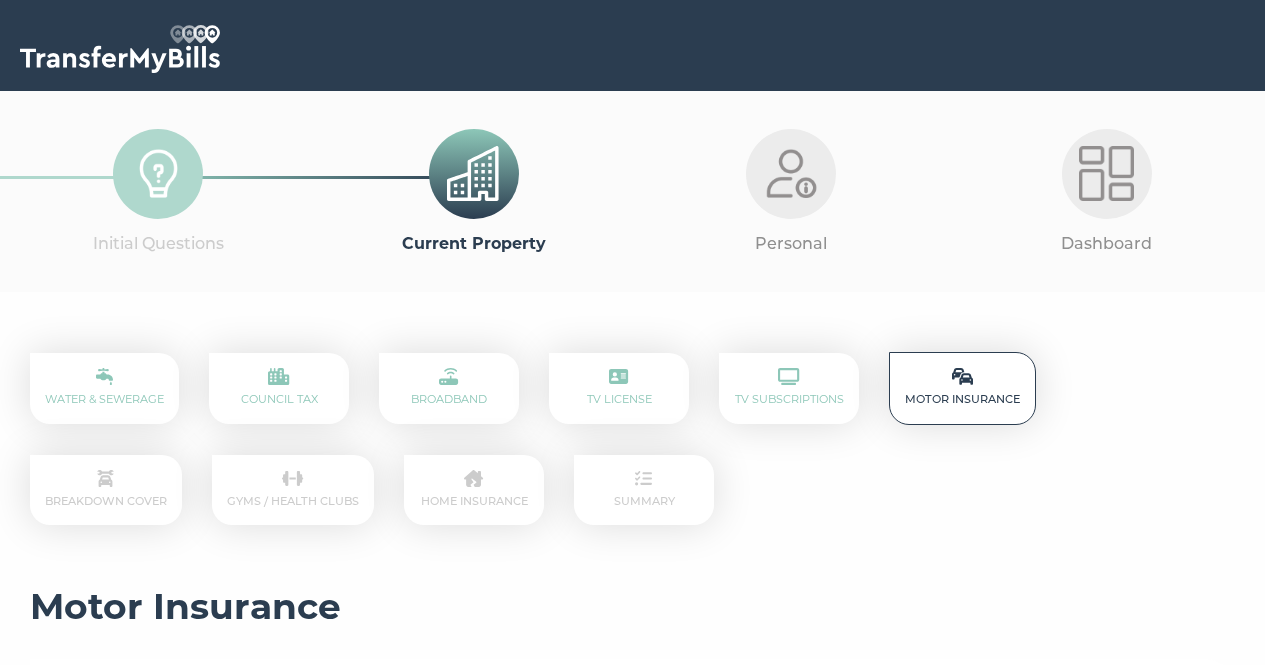 click on "Motor Insurance" at bounding box center (962, 388) 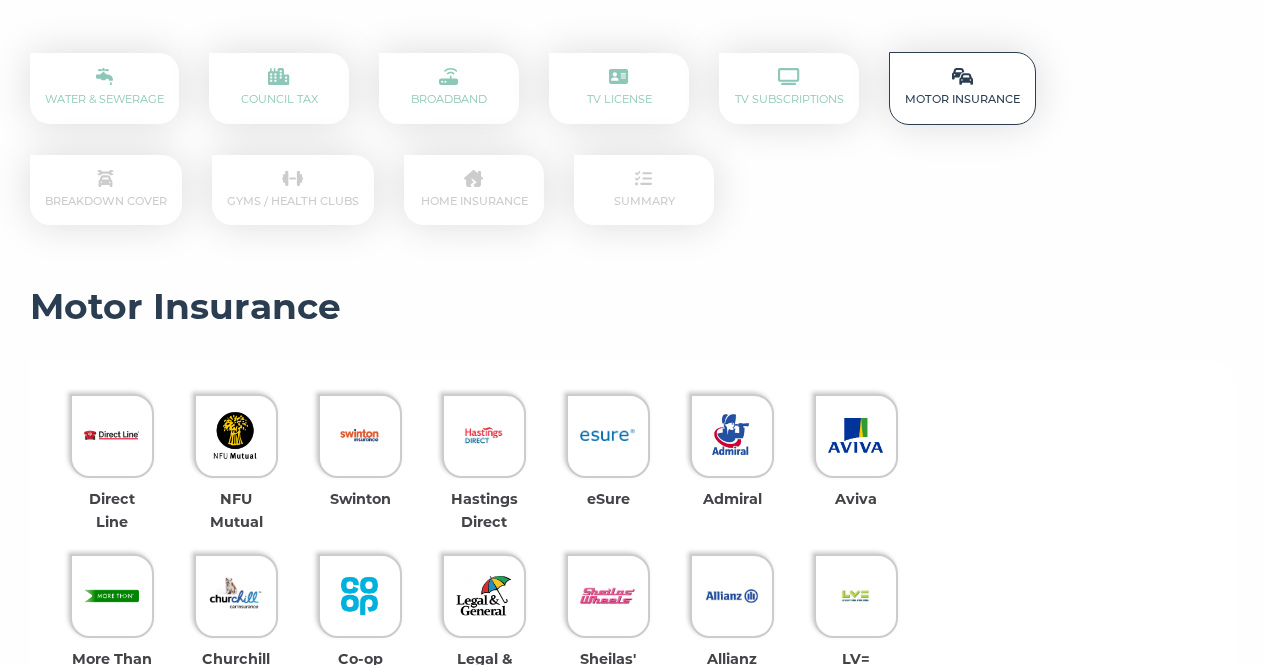 scroll, scrollTop: 600, scrollLeft: 0, axis: vertical 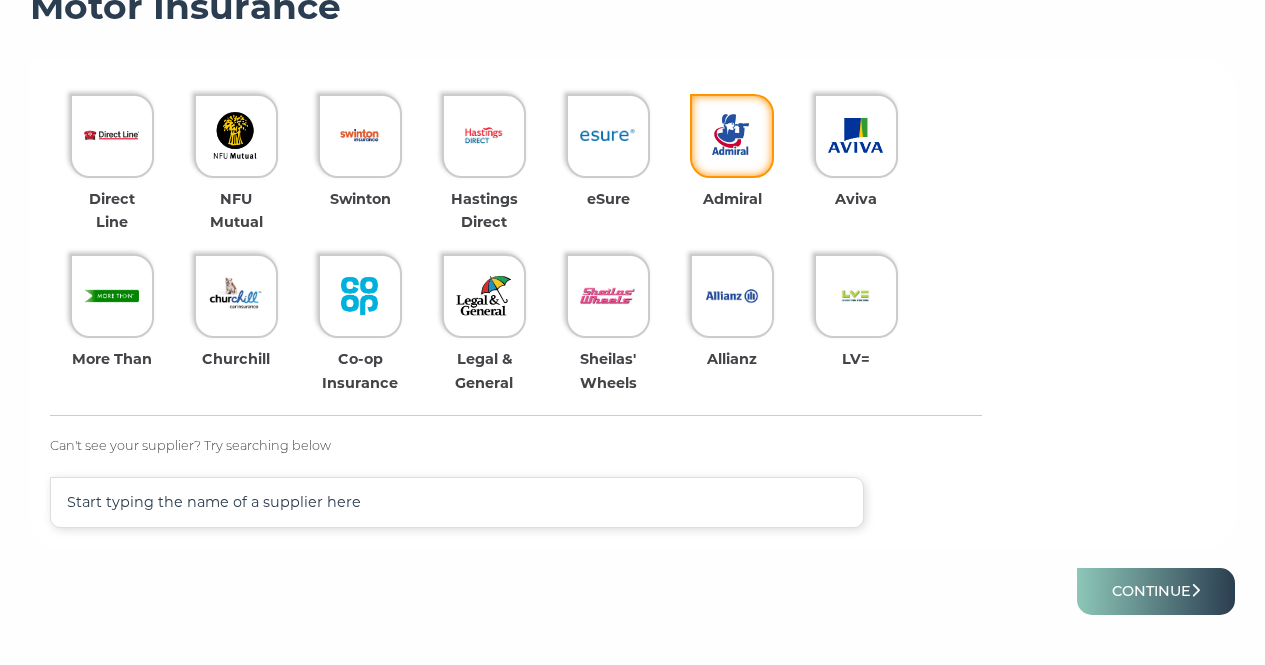 click at bounding box center (732, 136) 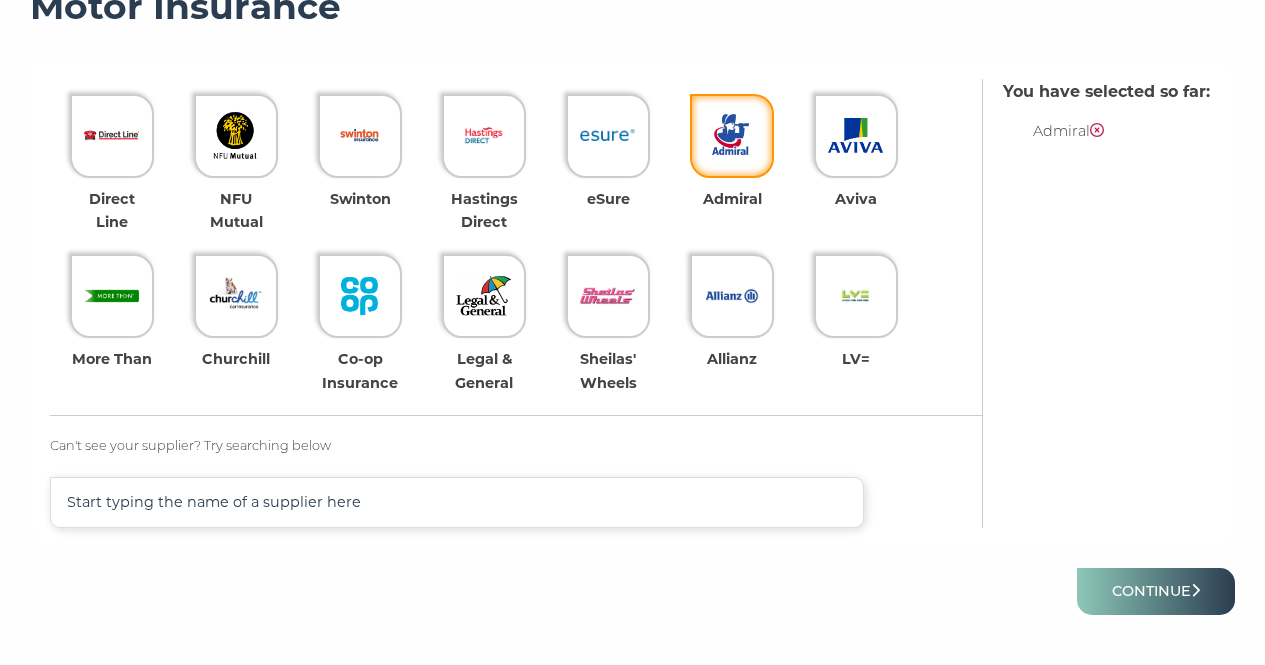 click at bounding box center (731, 135) 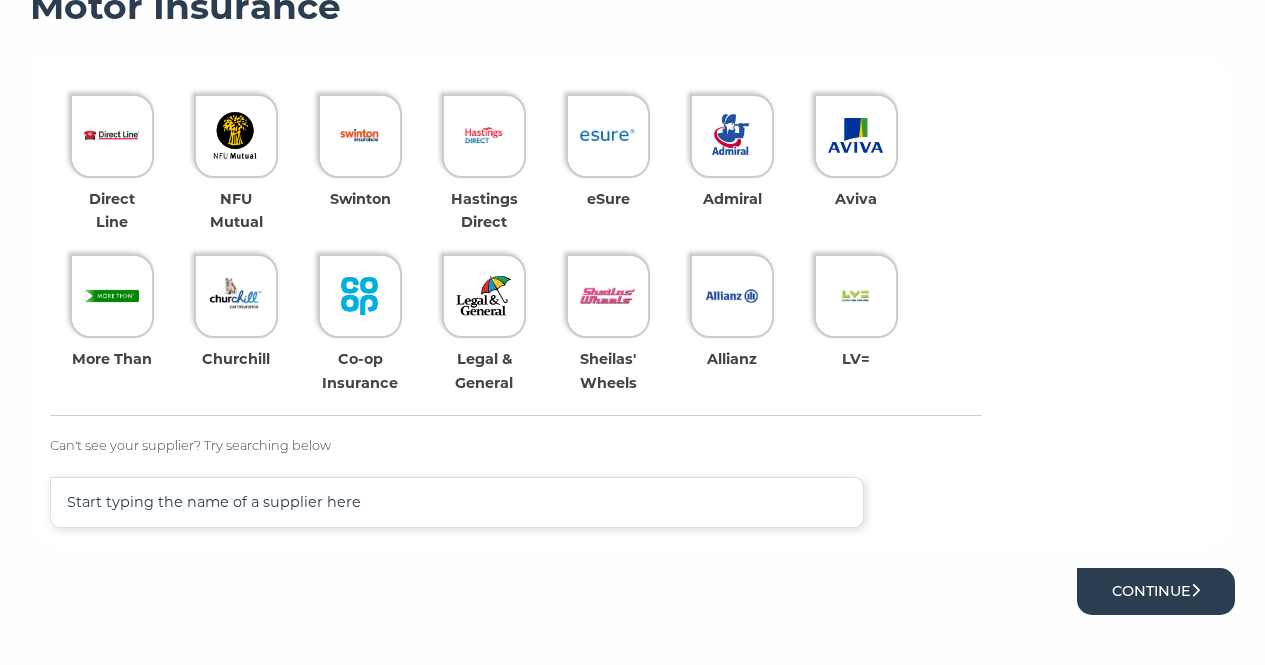 click on "Continue" at bounding box center (1156, 591) 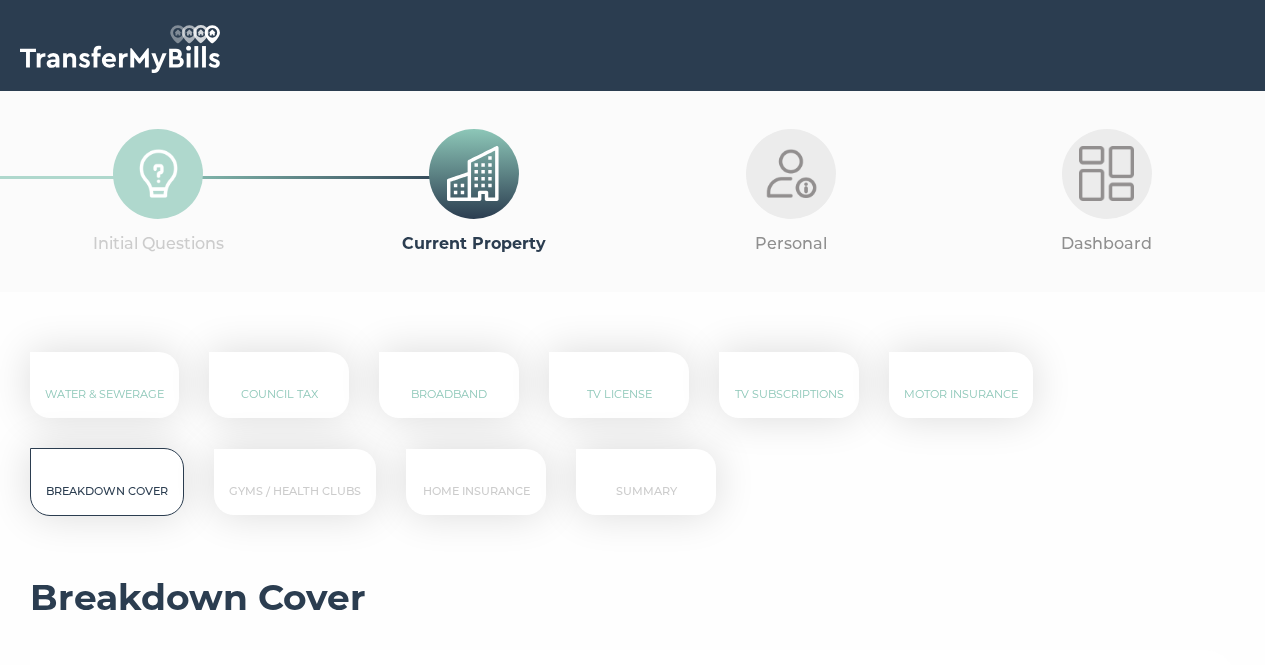 scroll, scrollTop: 0, scrollLeft: 0, axis: both 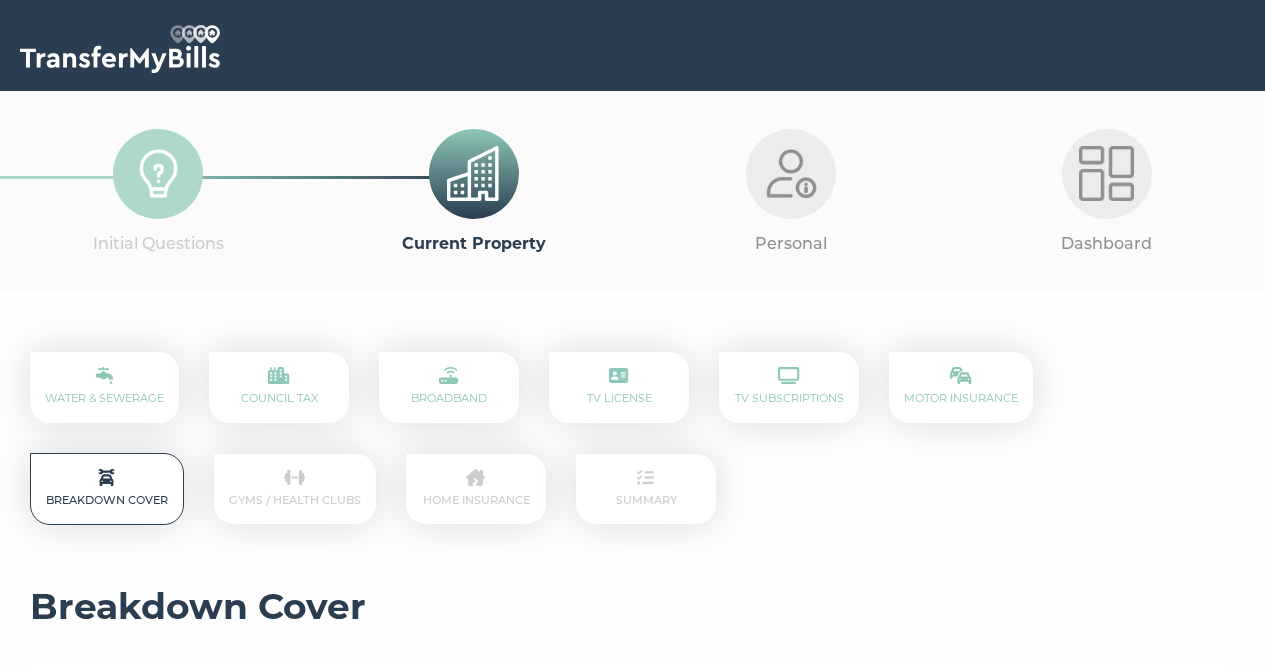 click on "Gyms / Health Clubs" at bounding box center (295, 489) 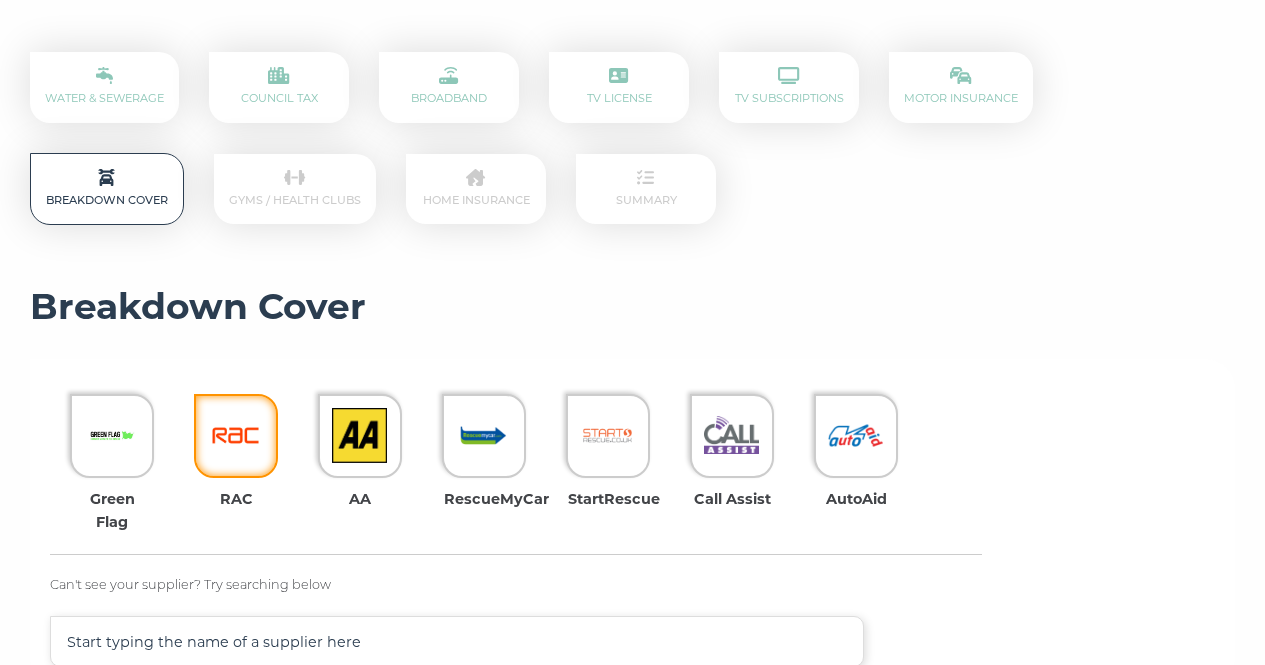 click at bounding box center [235, 435] 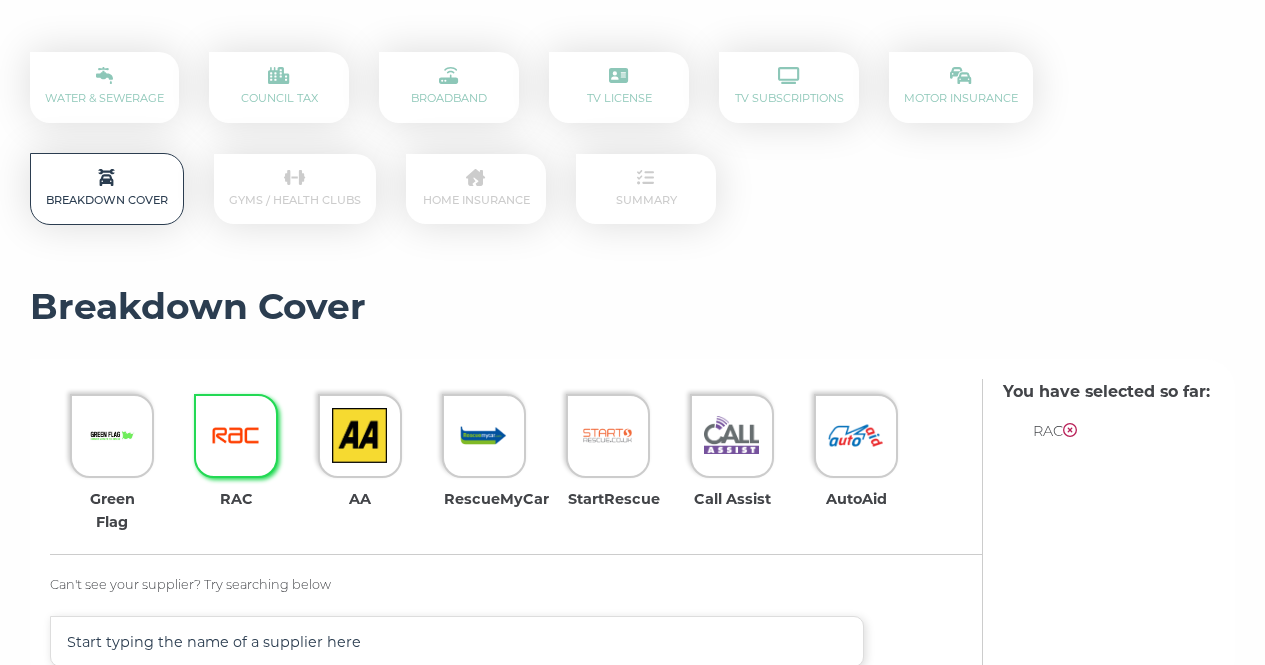 scroll, scrollTop: 592, scrollLeft: 0, axis: vertical 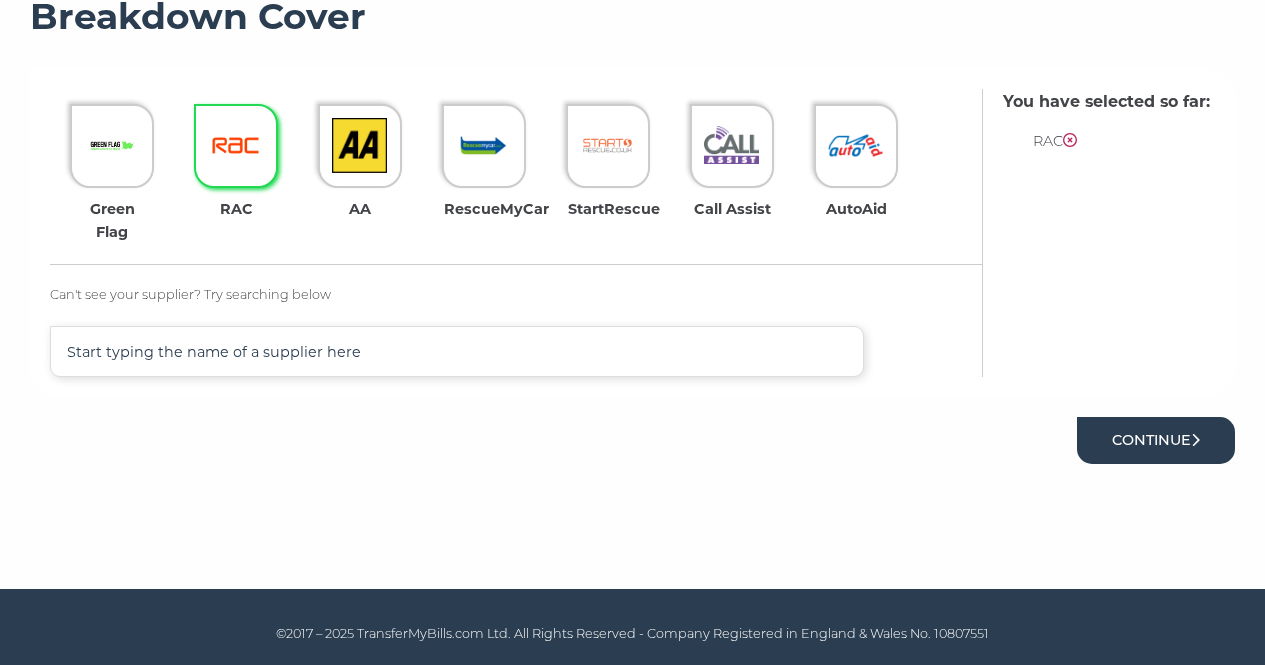 click on "Continue" at bounding box center [1156, 440] 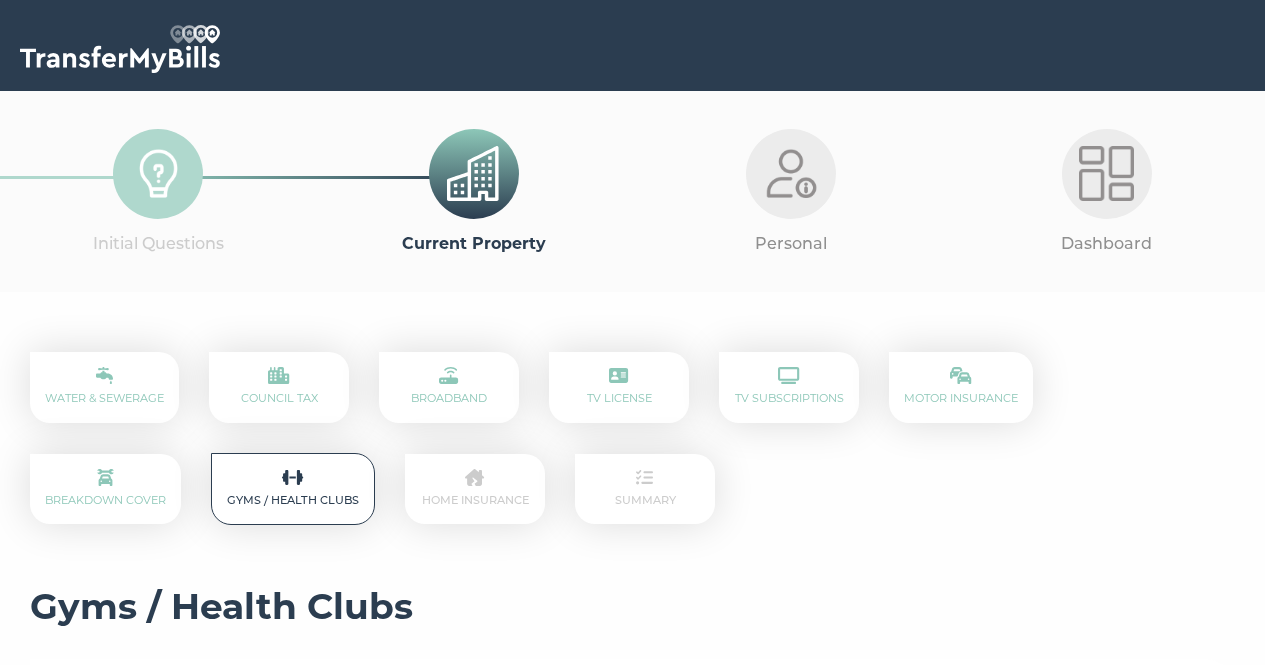 scroll, scrollTop: 0, scrollLeft: 0, axis: both 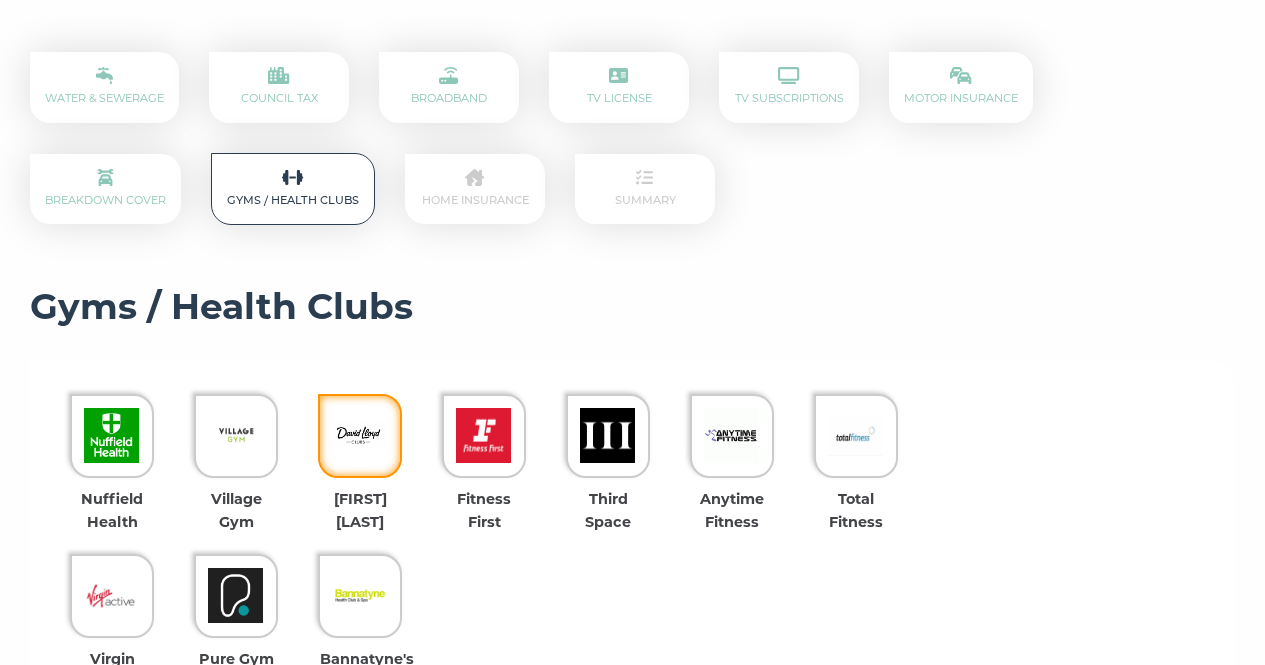 click at bounding box center [360, 436] 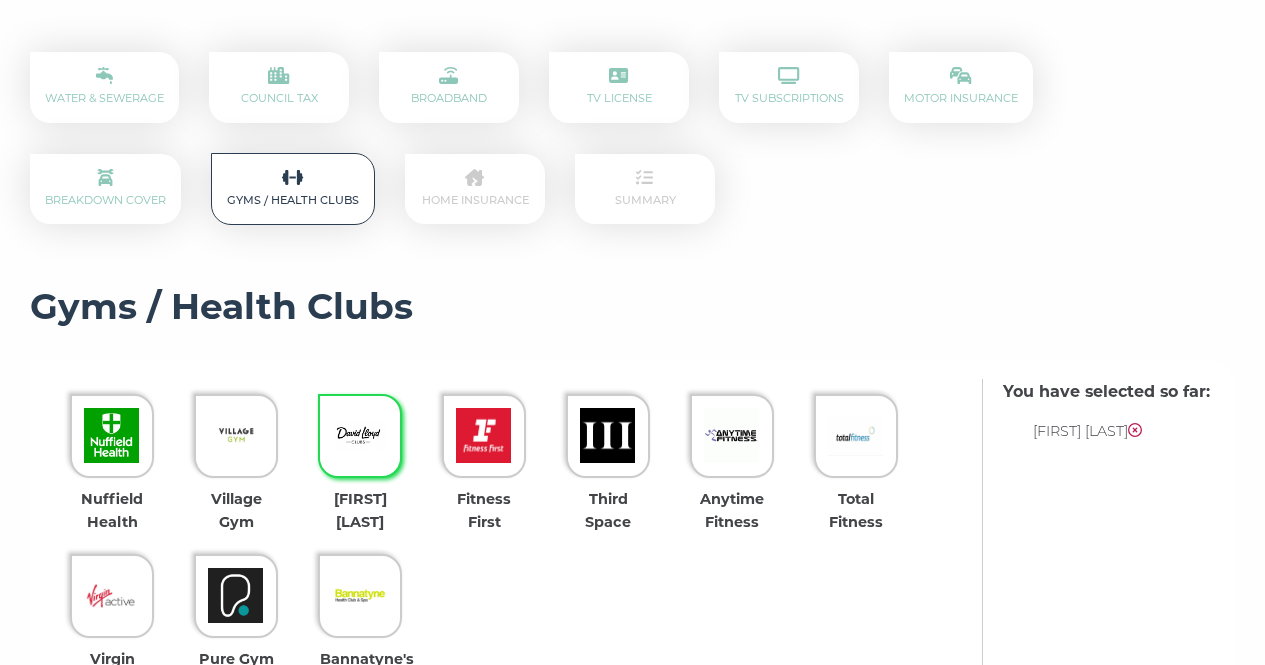 scroll, scrollTop: 600, scrollLeft: 0, axis: vertical 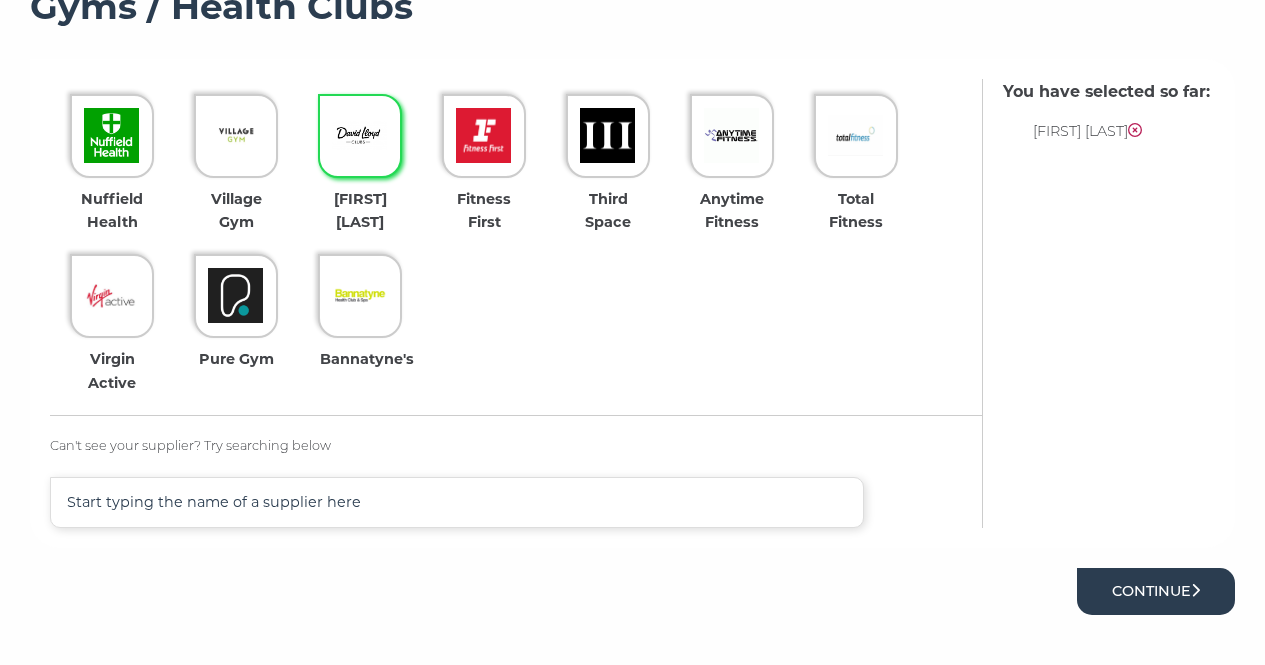 click on "Continue" at bounding box center [1156, 591] 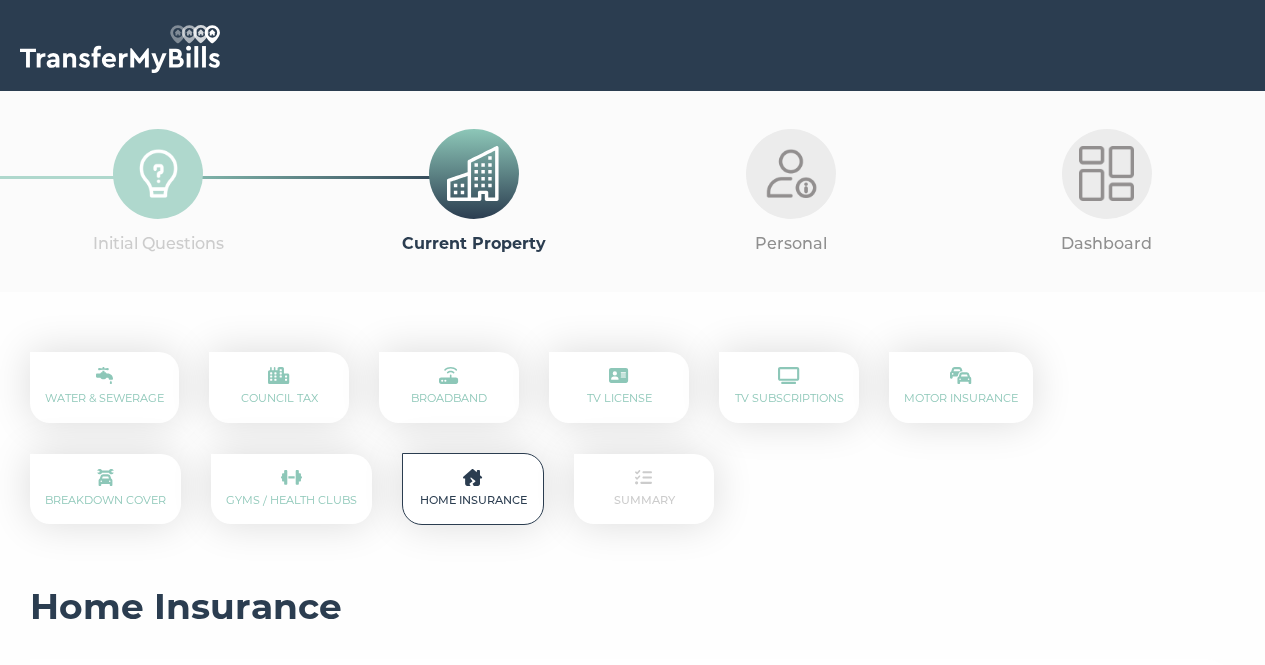 scroll, scrollTop: 0, scrollLeft: 0, axis: both 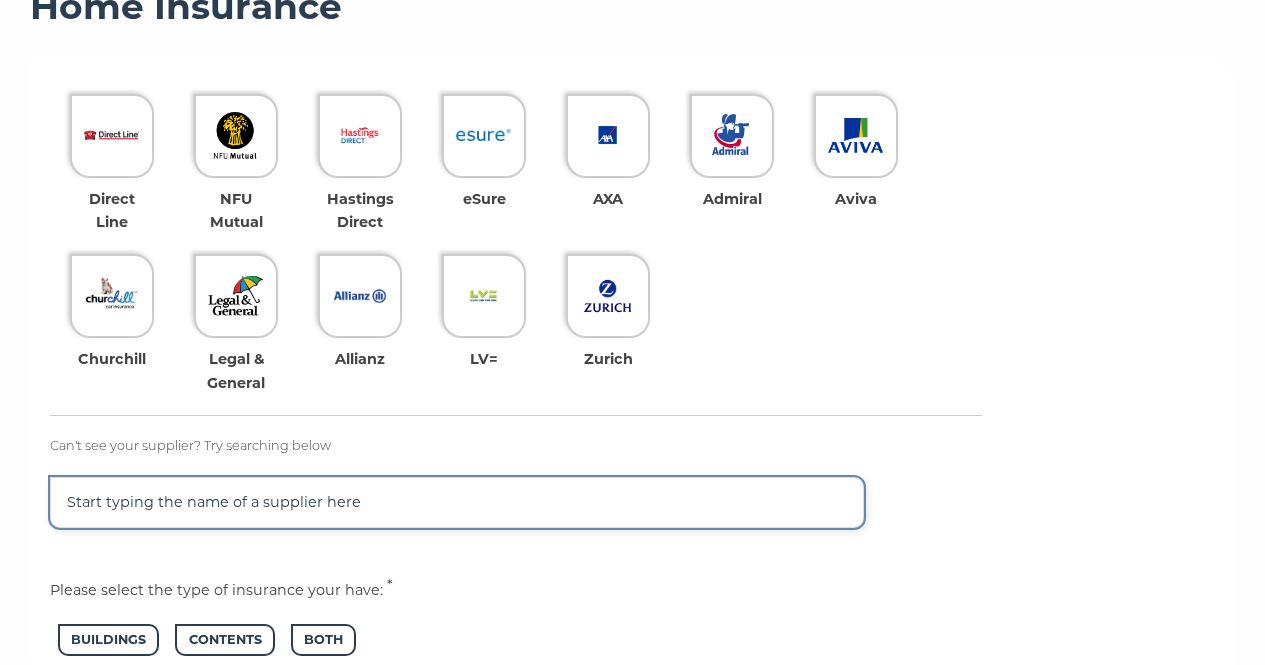 click at bounding box center (457, 502) 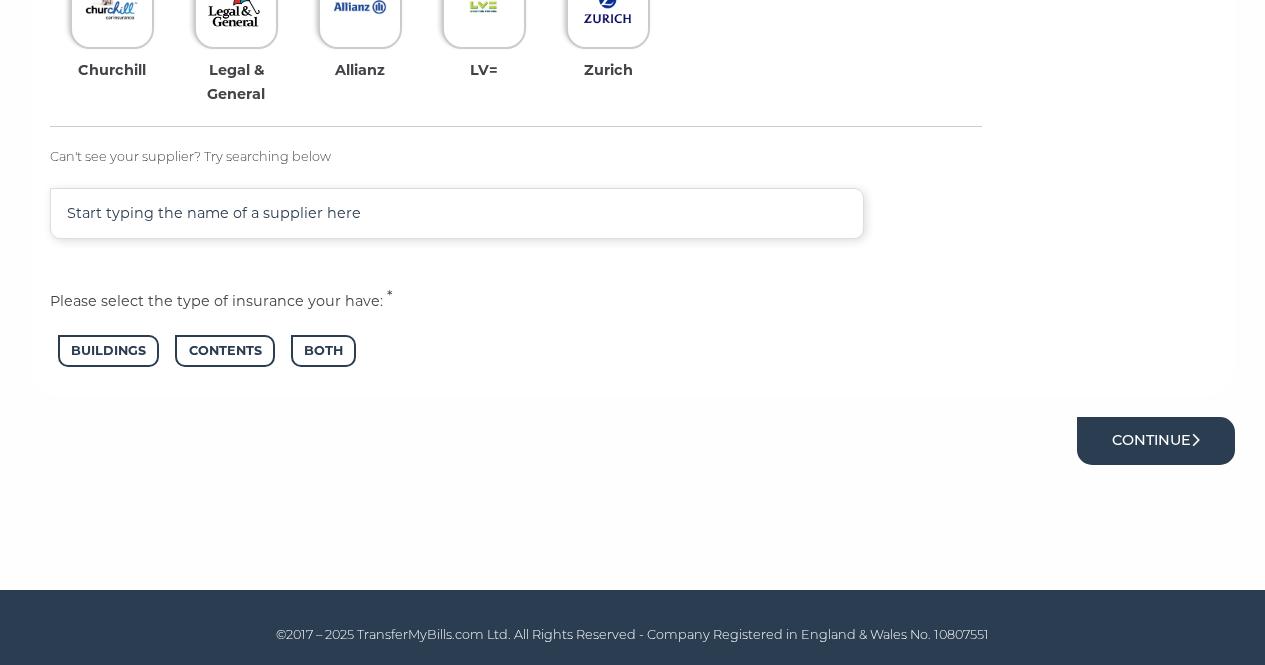click on "Continue" at bounding box center [1156, 440] 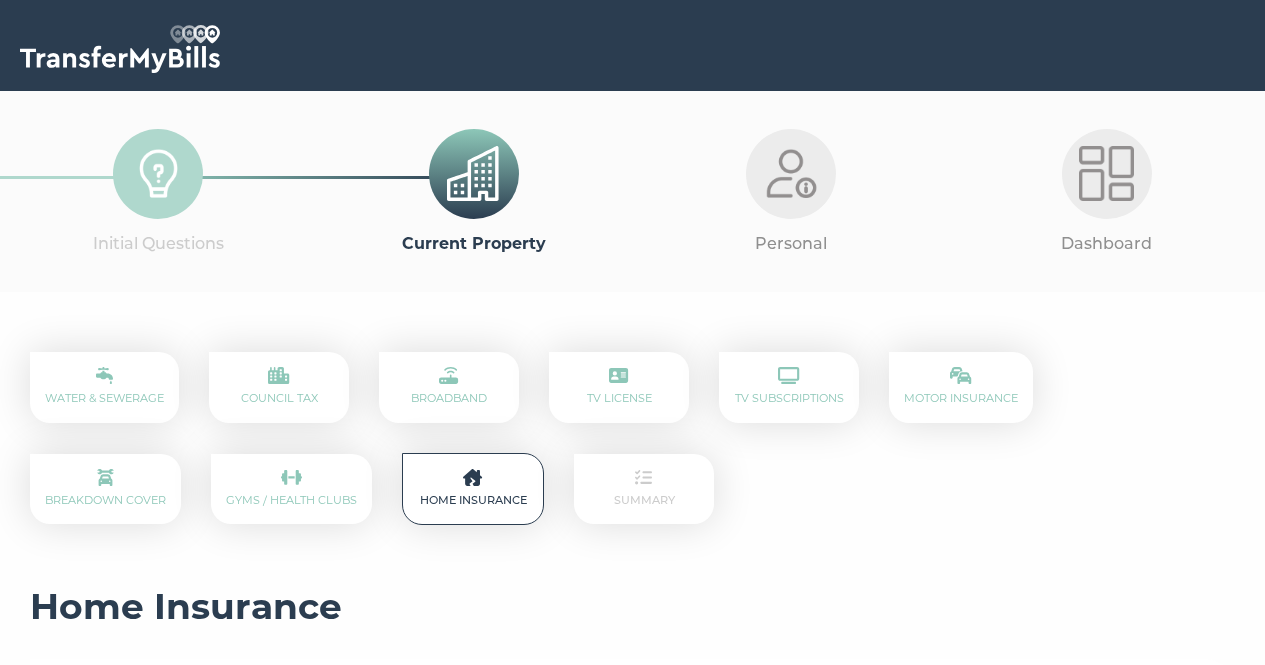 scroll, scrollTop: 0, scrollLeft: 0, axis: both 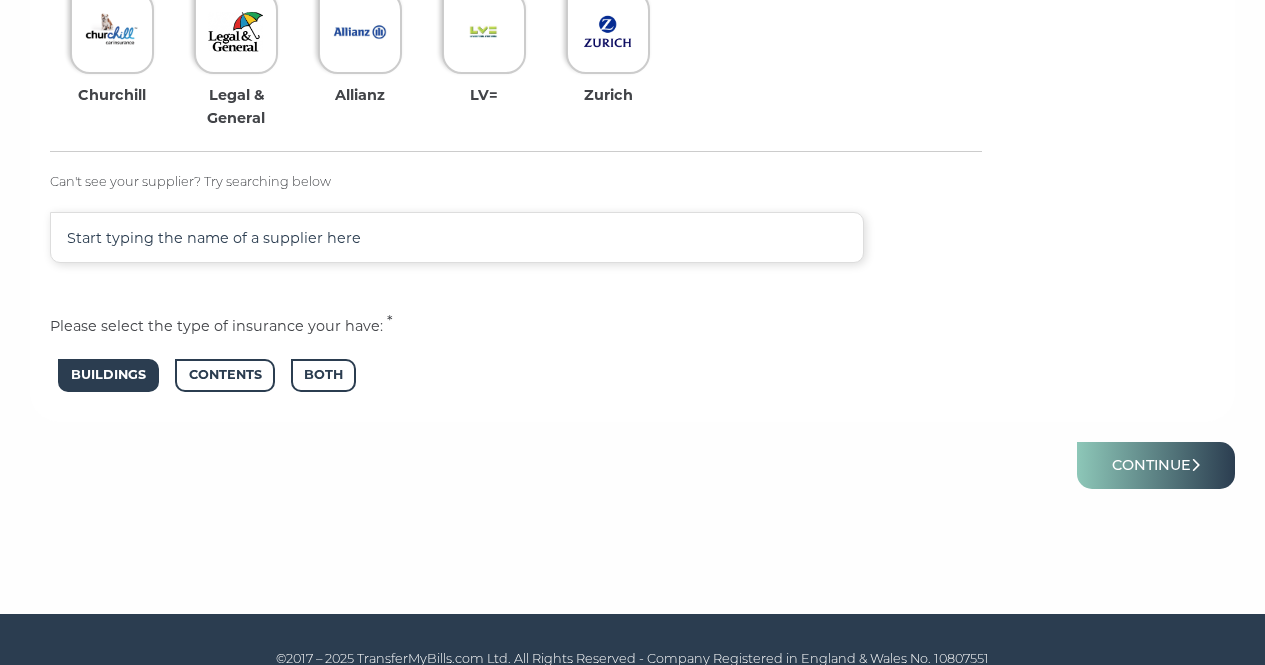 click on "Buildings" at bounding box center [108, 375] 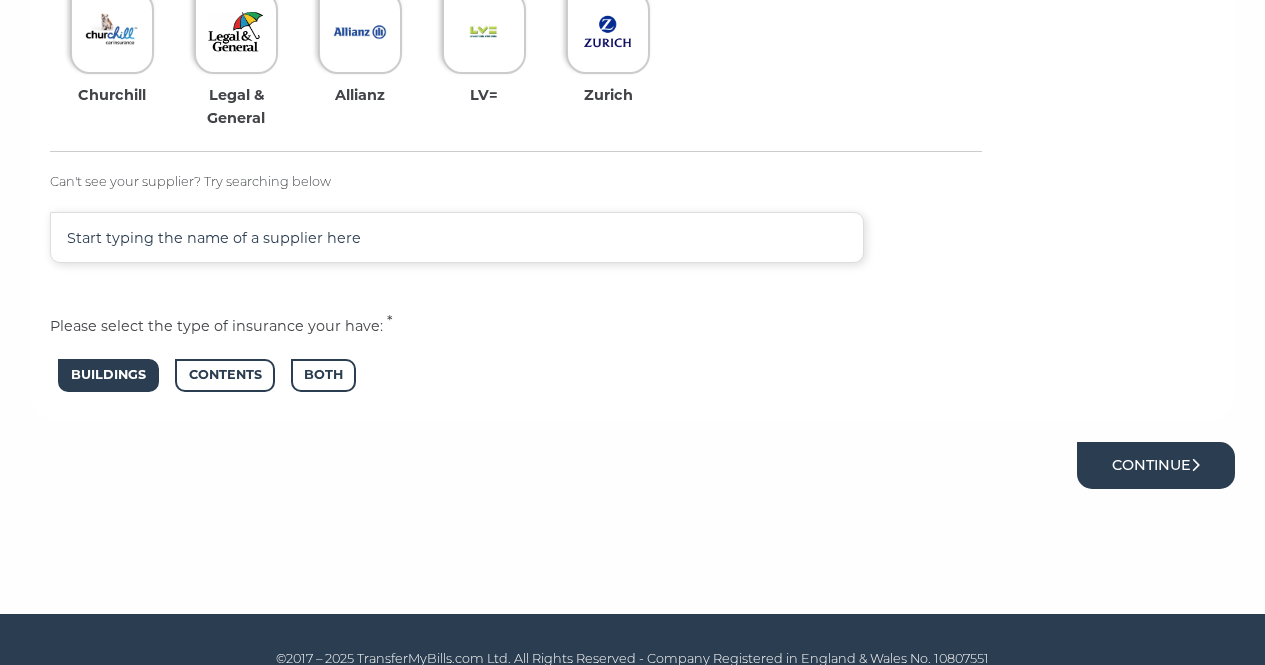 click on "Continue" at bounding box center (1156, 465) 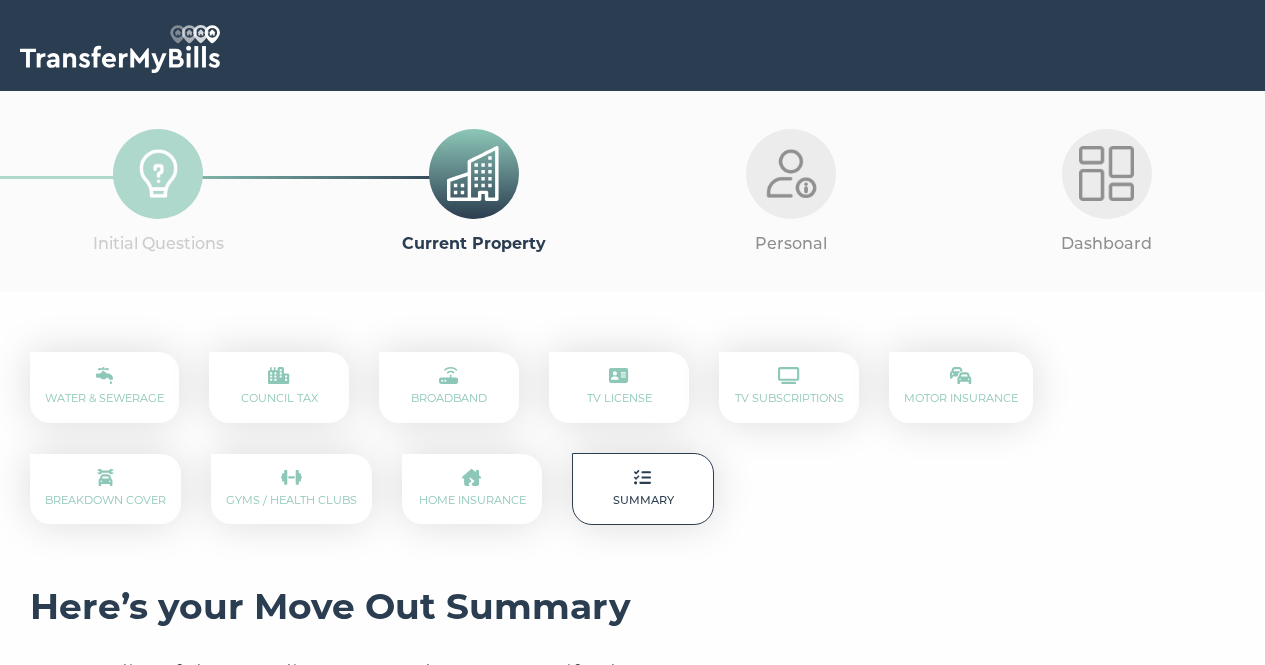 scroll, scrollTop: 0, scrollLeft: 0, axis: both 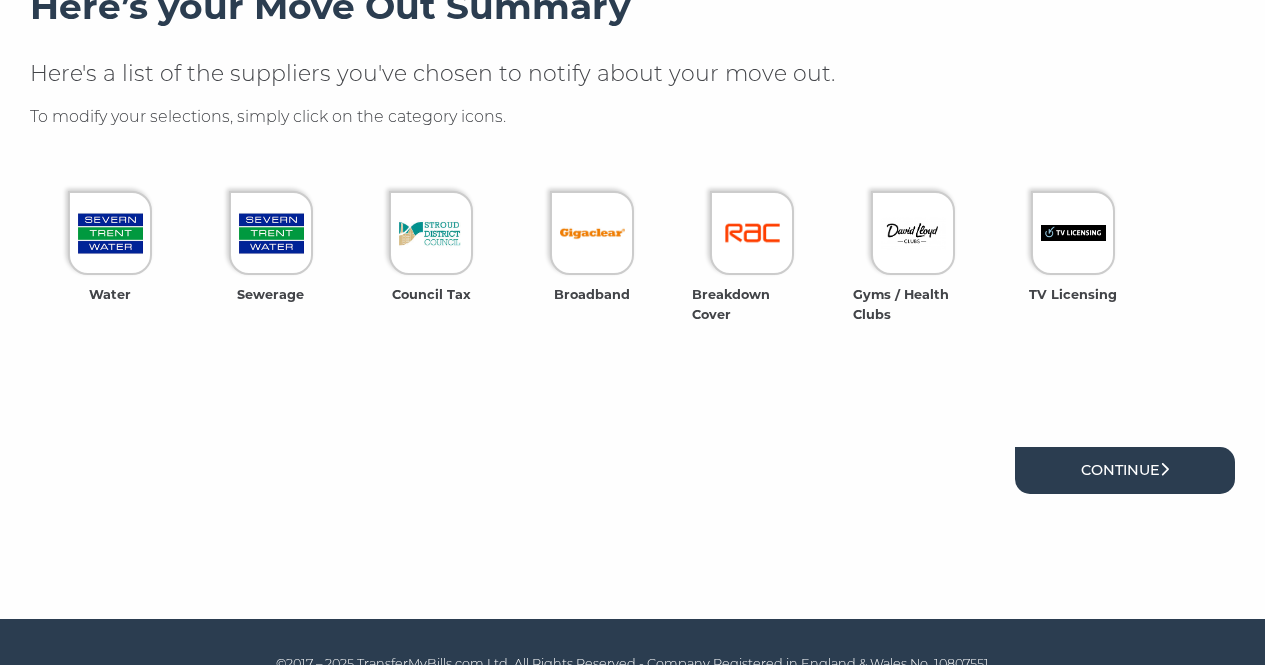 click on "Continue" at bounding box center [1125, 470] 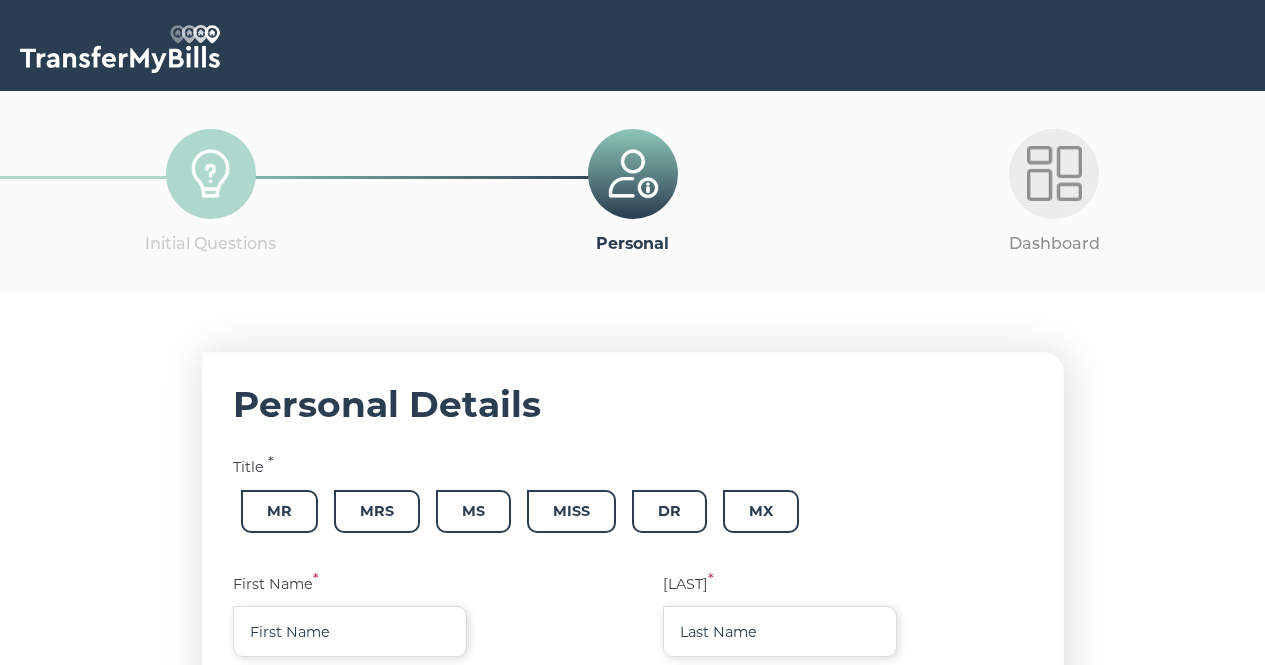 scroll, scrollTop: 0, scrollLeft: 0, axis: both 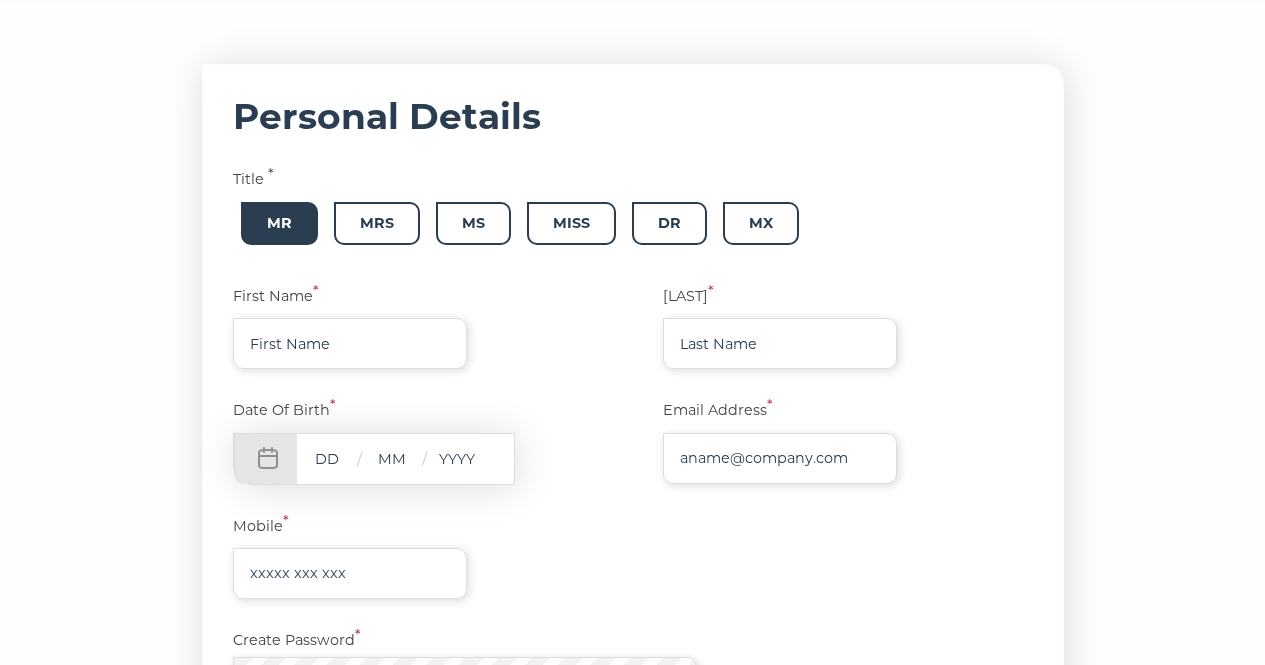 click on "Mr" at bounding box center (279, 223) 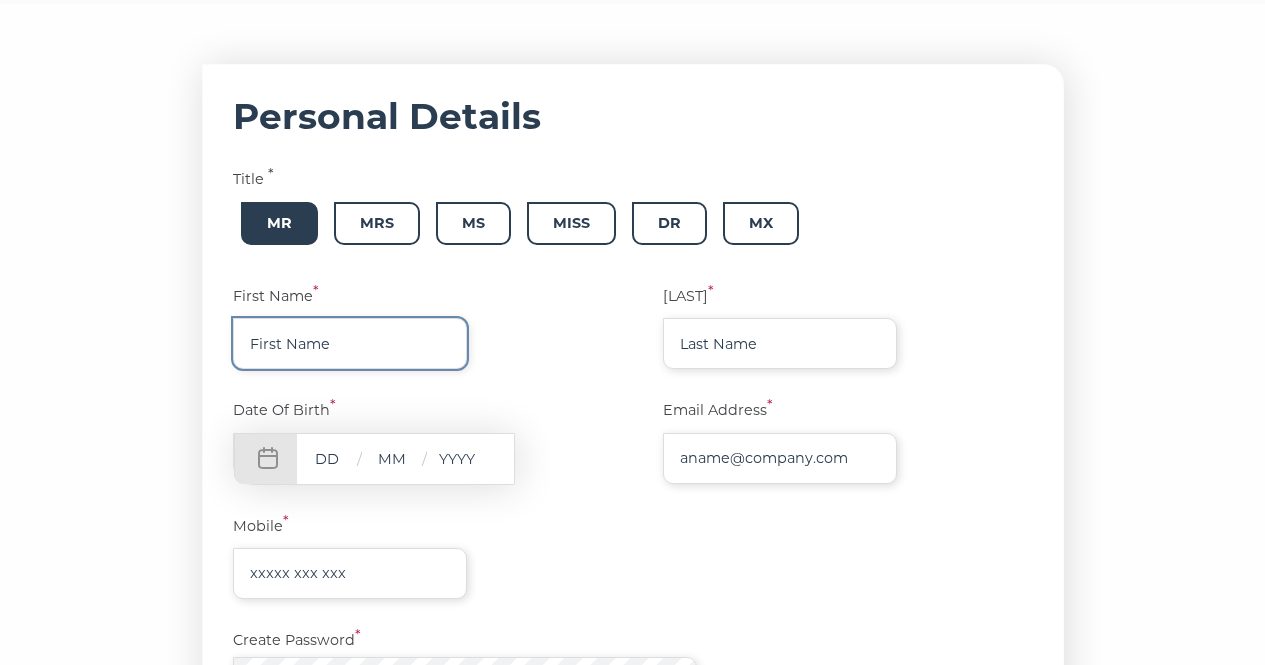click at bounding box center [350, 343] 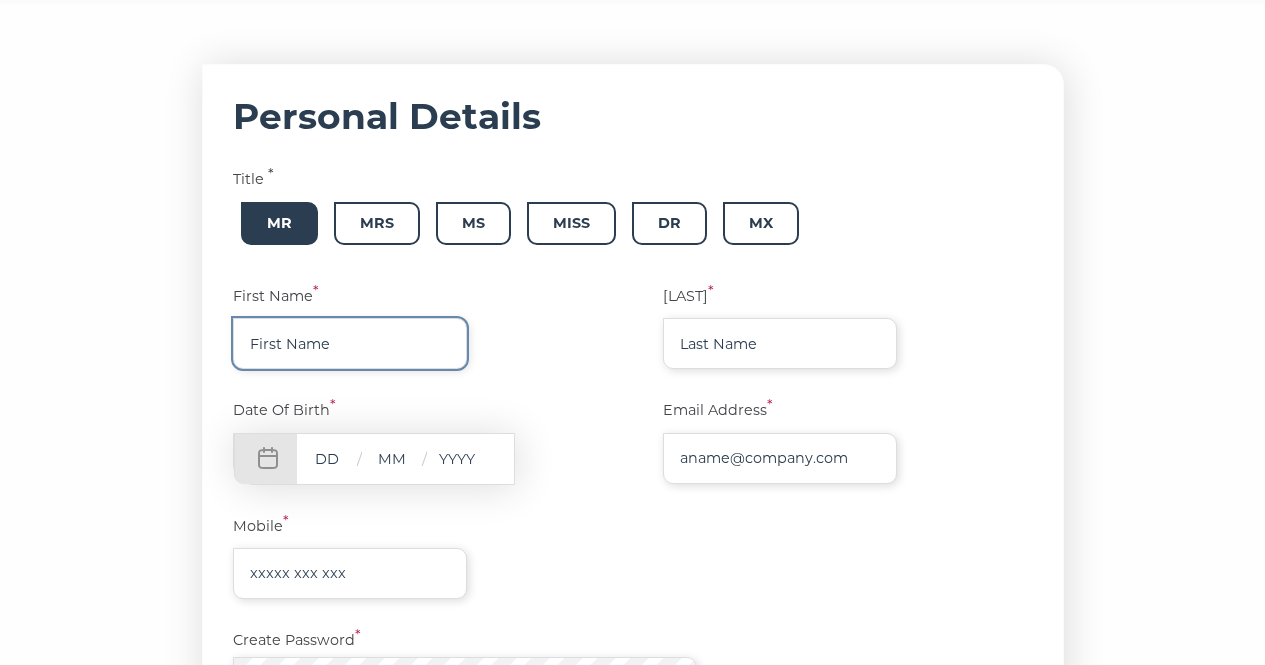type on "[FIRST]" 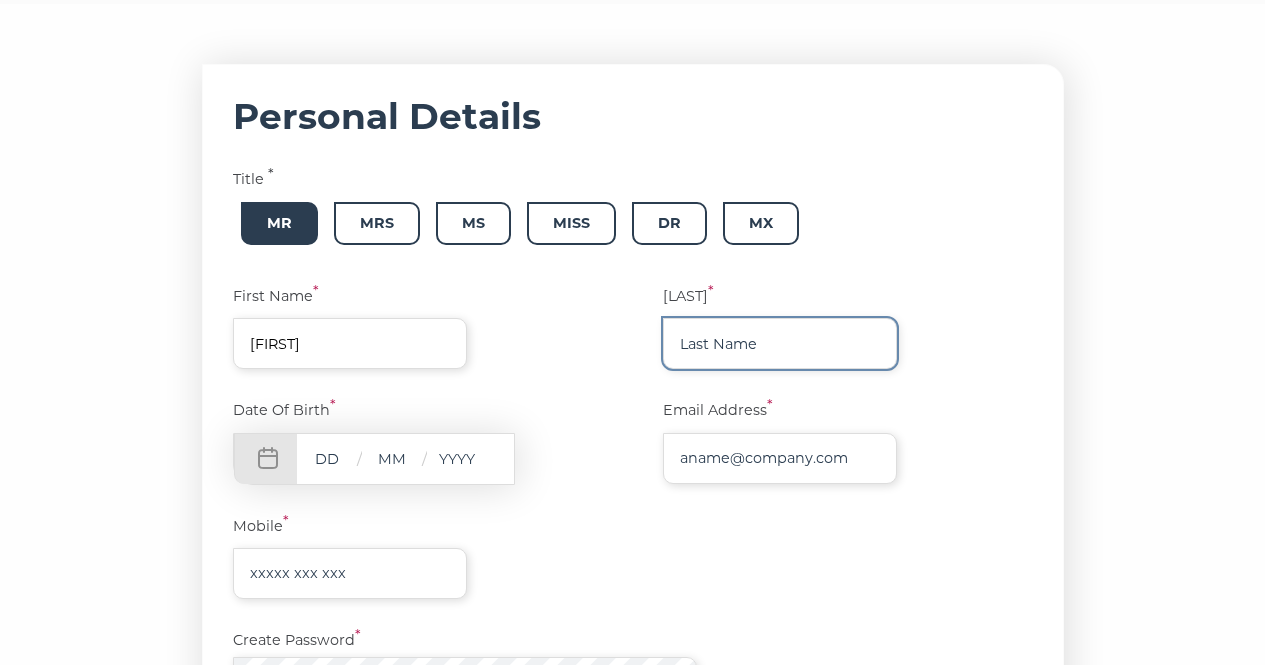 type on "[LAST]" 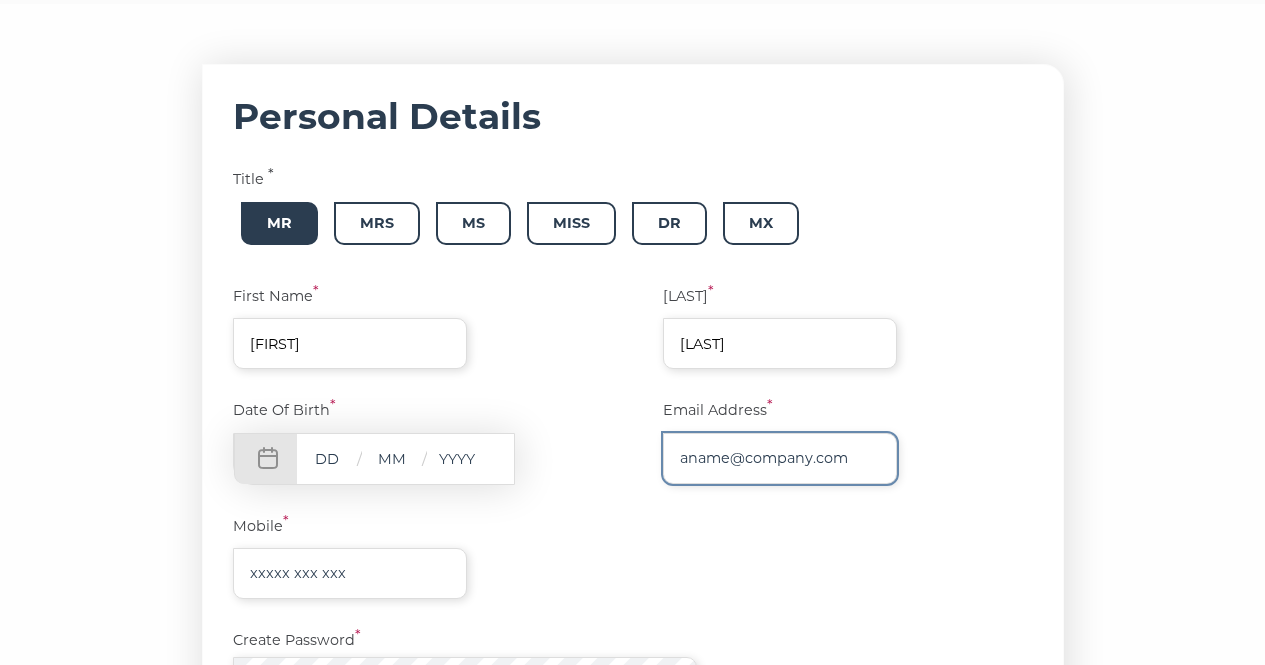 type on "don@awesometechnology.eu" 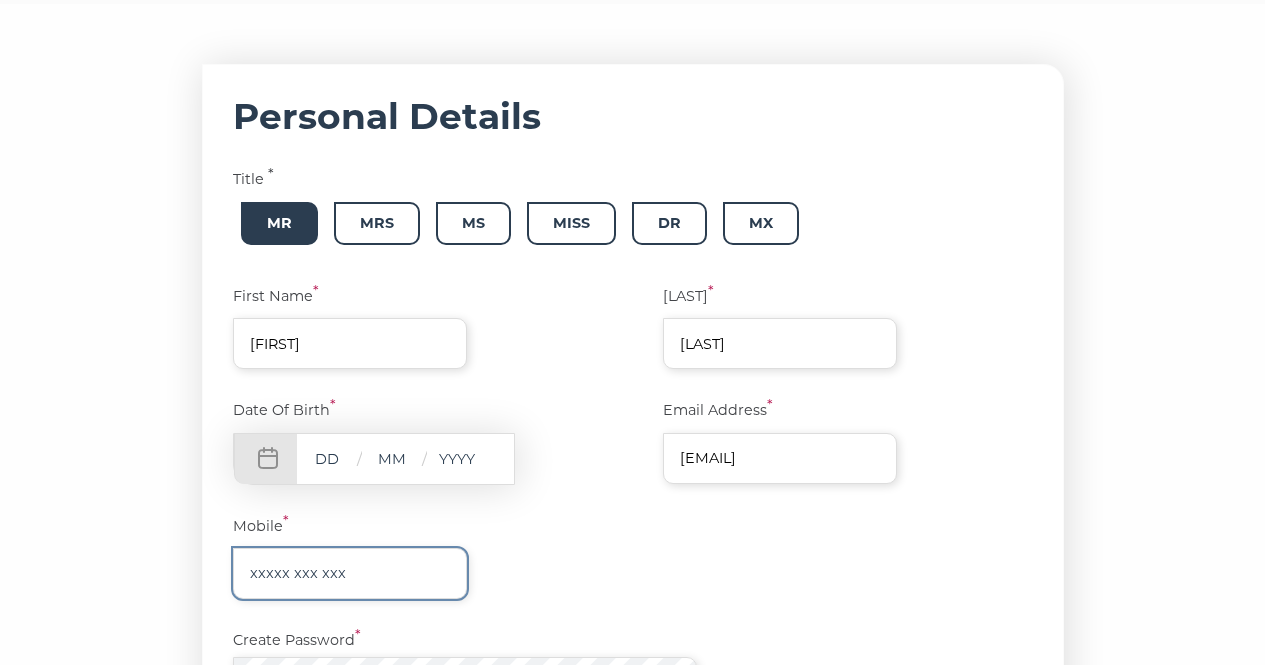 type on "07887542716" 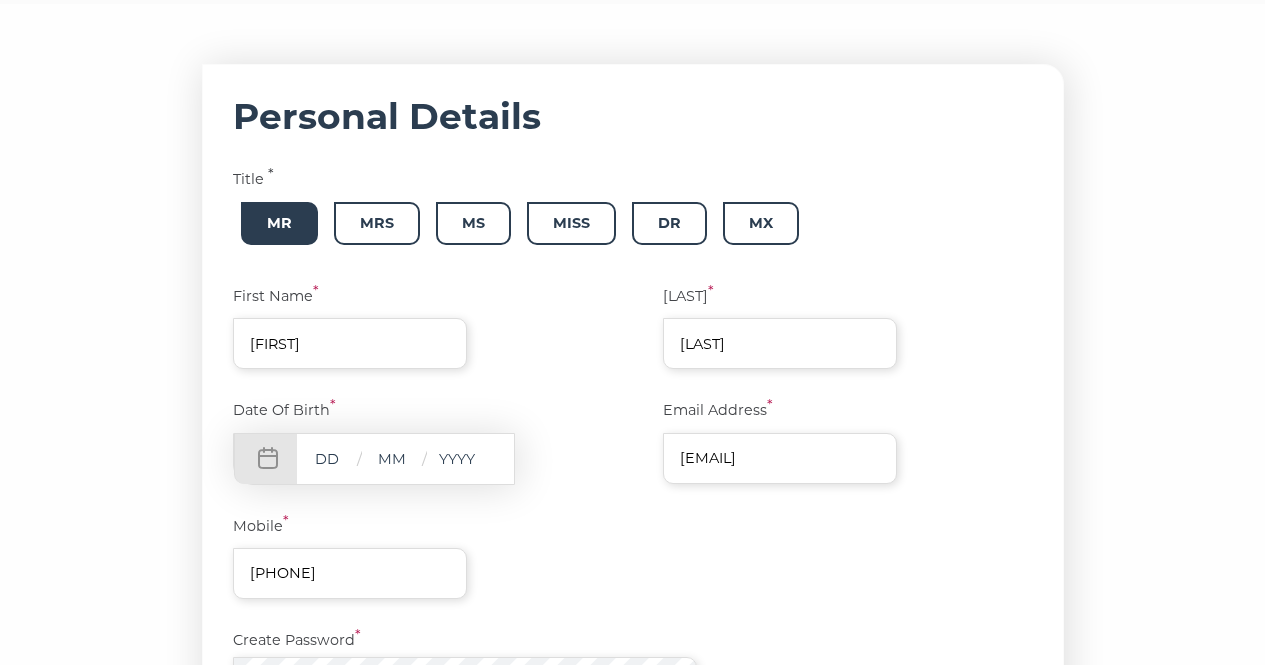 click at bounding box center (327, 458) 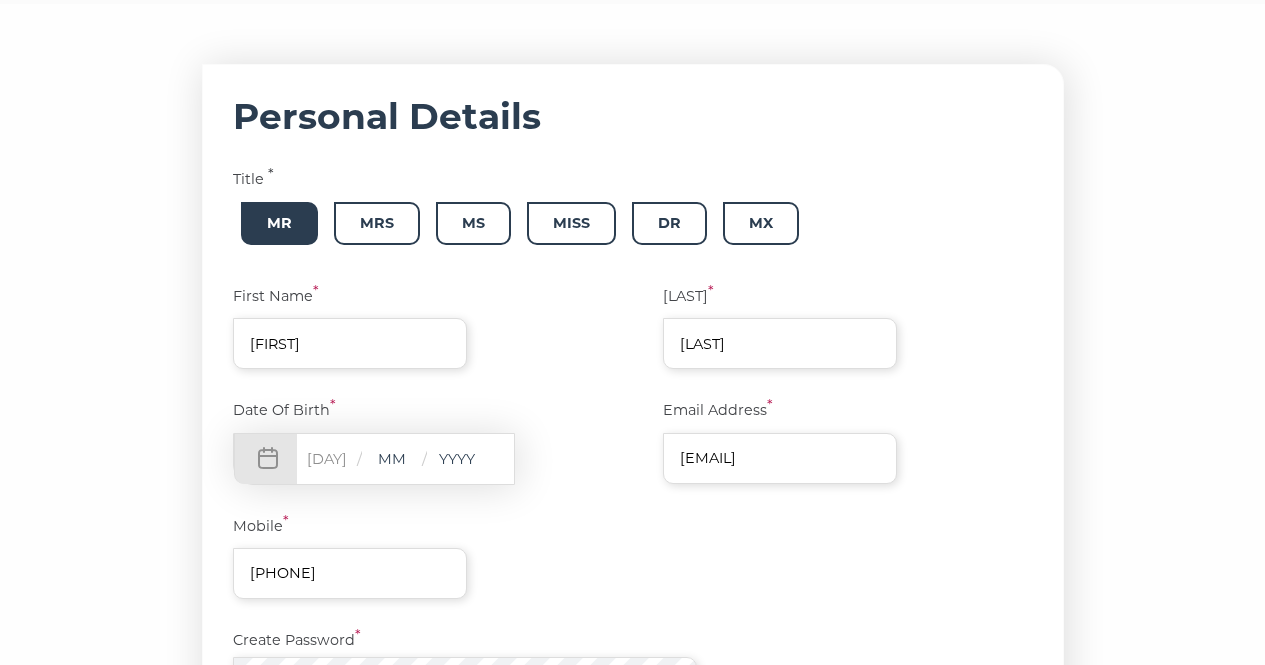 type on "29" 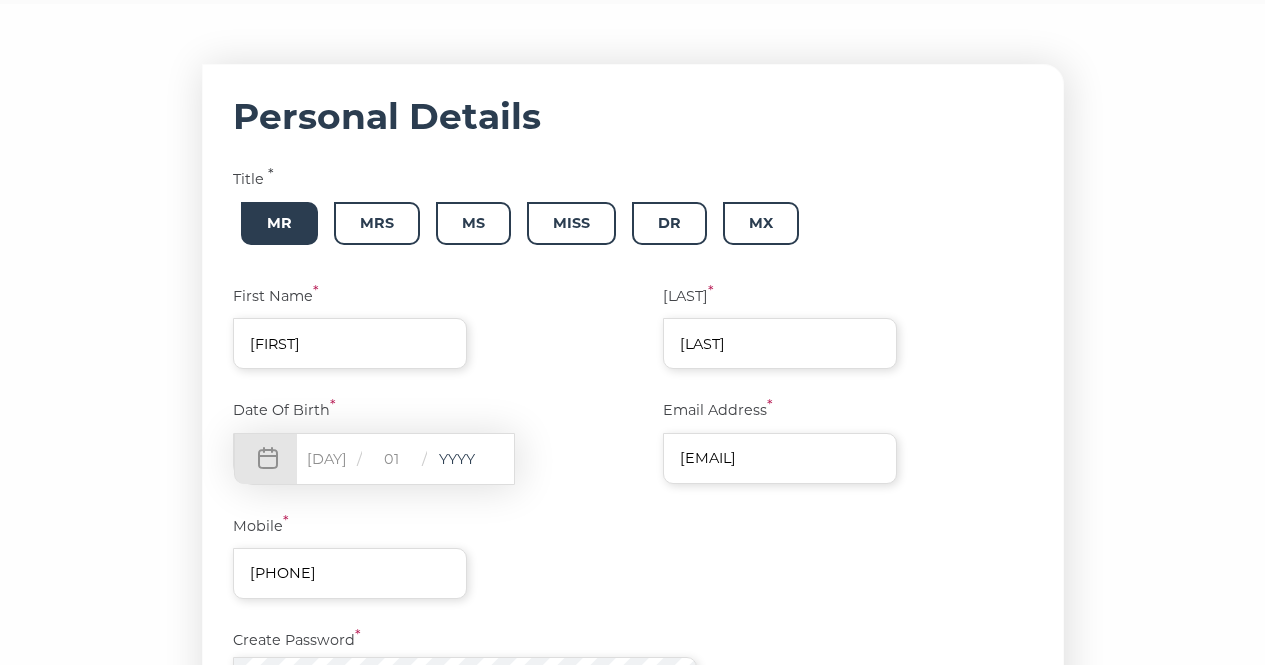 type on "01" 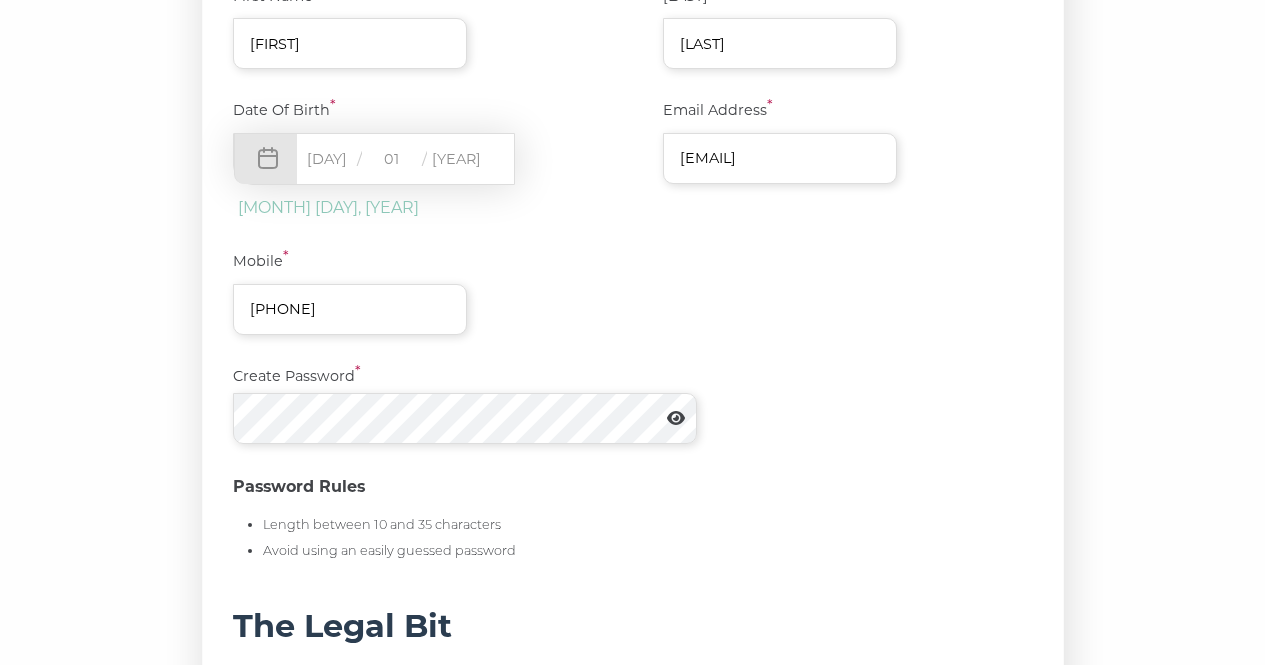 scroll, scrollTop: 888, scrollLeft: 0, axis: vertical 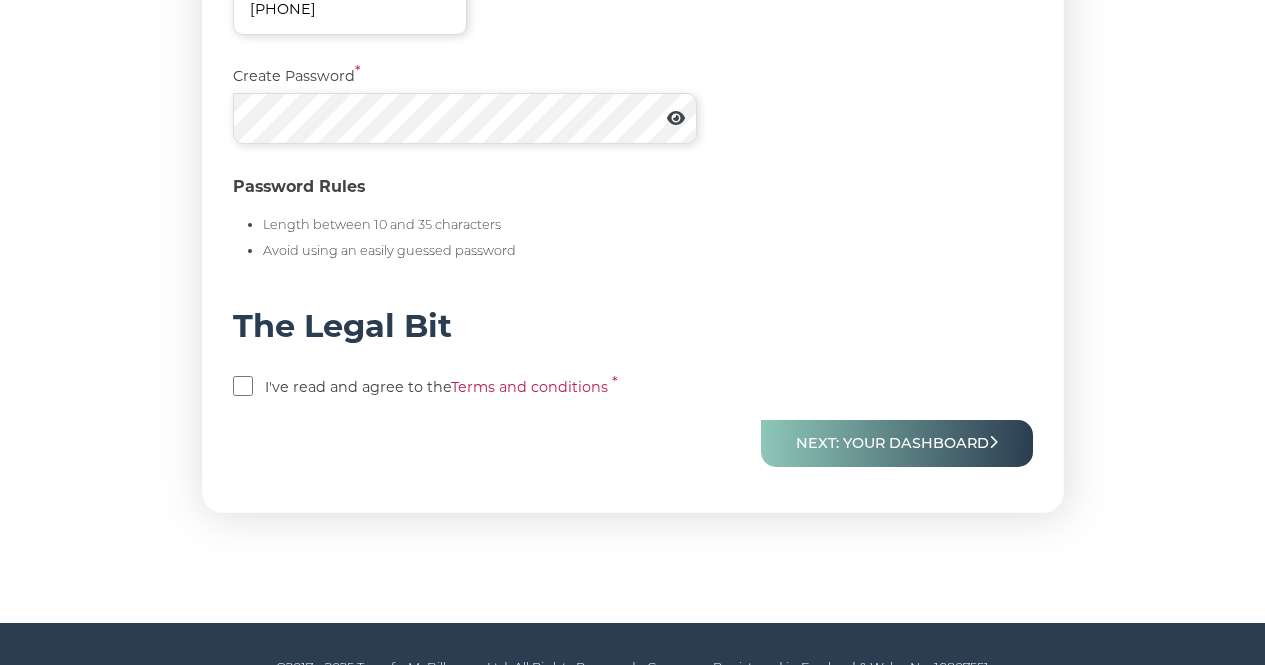type on "1952" 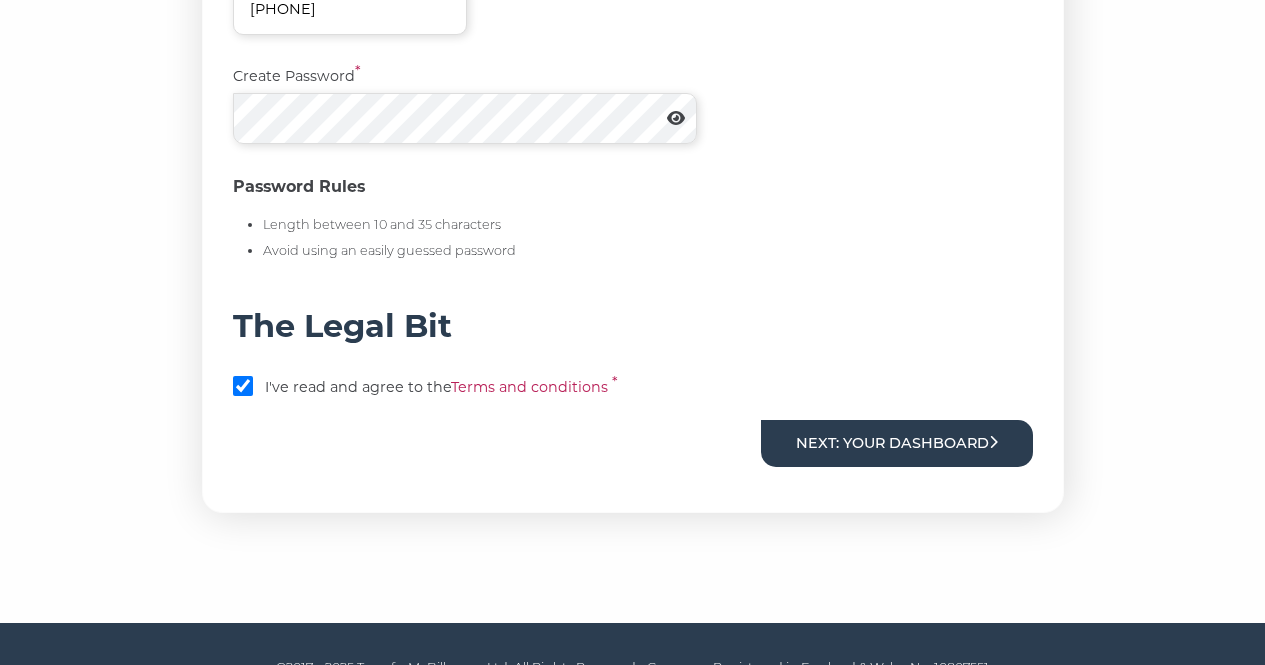 click on "Next: Your Dashboard" at bounding box center [897, 443] 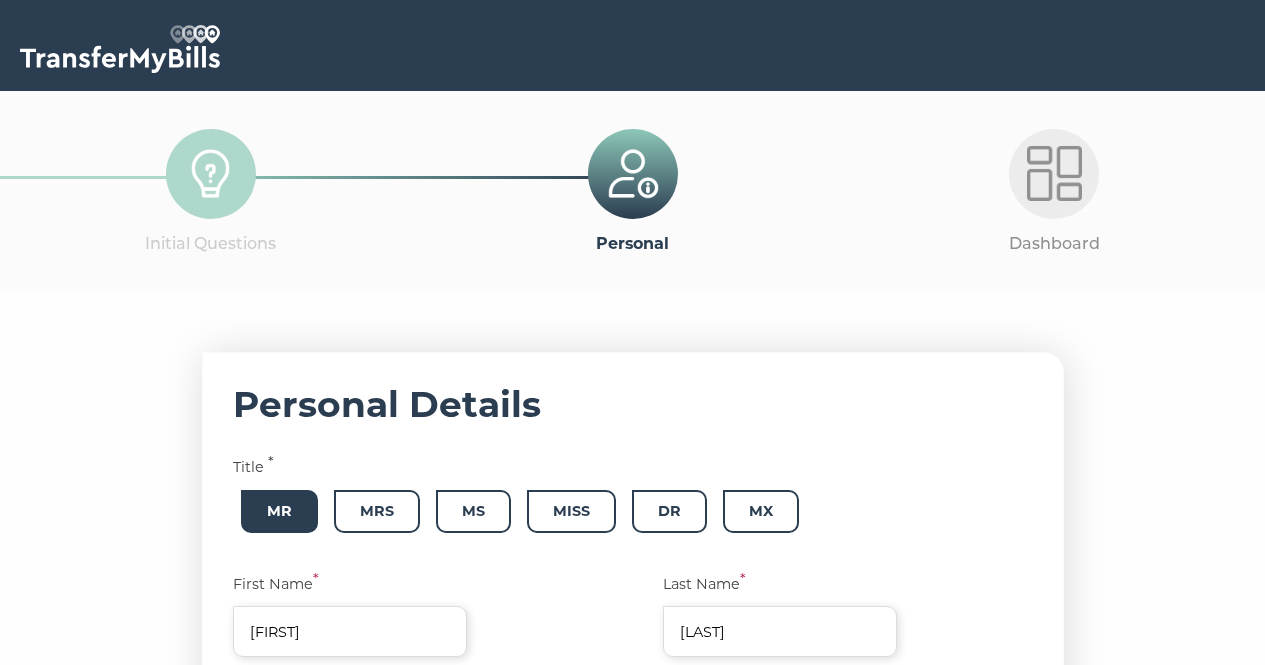 scroll, scrollTop: 0, scrollLeft: 0, axis: both 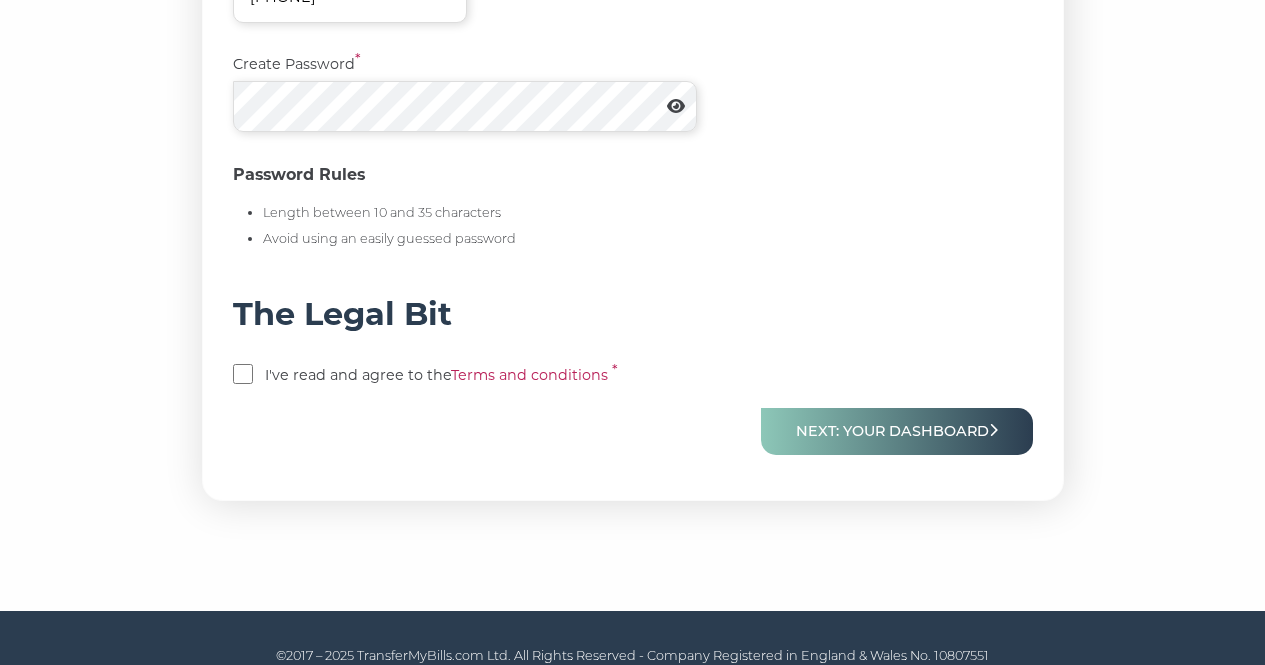 click on "Personal Details   Title   *  Mr   Mrs   Ms   Miss   Dr   Mx    First Name  *   Donald   Last Name  *   Babbs   Date Of Birth  * 29  /  1  /  1952   January 29, 1952   Email Address  *   don@awesometechnology.eu   Mobile  *   07887542716   Create Password  *     Password Rules   Length between 10 and 35 characters   Avoid using an easily guessed password   The Legal Bit        I've read and agree to the  Terms and conditions   * Terms and conditions × The following Terms and Conditions apply to all contracts under which we provide address notification services upon a customer's house move. 1. Definitions The meaning of some words used in these Terms: we, us or our  is a reference to TransferMyBills.com with company number 10807551; you or your  is a reference to the person about whom the Notifications are to be sent; Notifications  means our notification to the Third Parties of your new address; Third Parties 2. Our services to you 2.1 2.2 2.3 2.4 3. Evidence of identity 3.1 3.2 3.3 3.4 3.5 4.1 4.2 4.3" at bounding box center [633, -24] 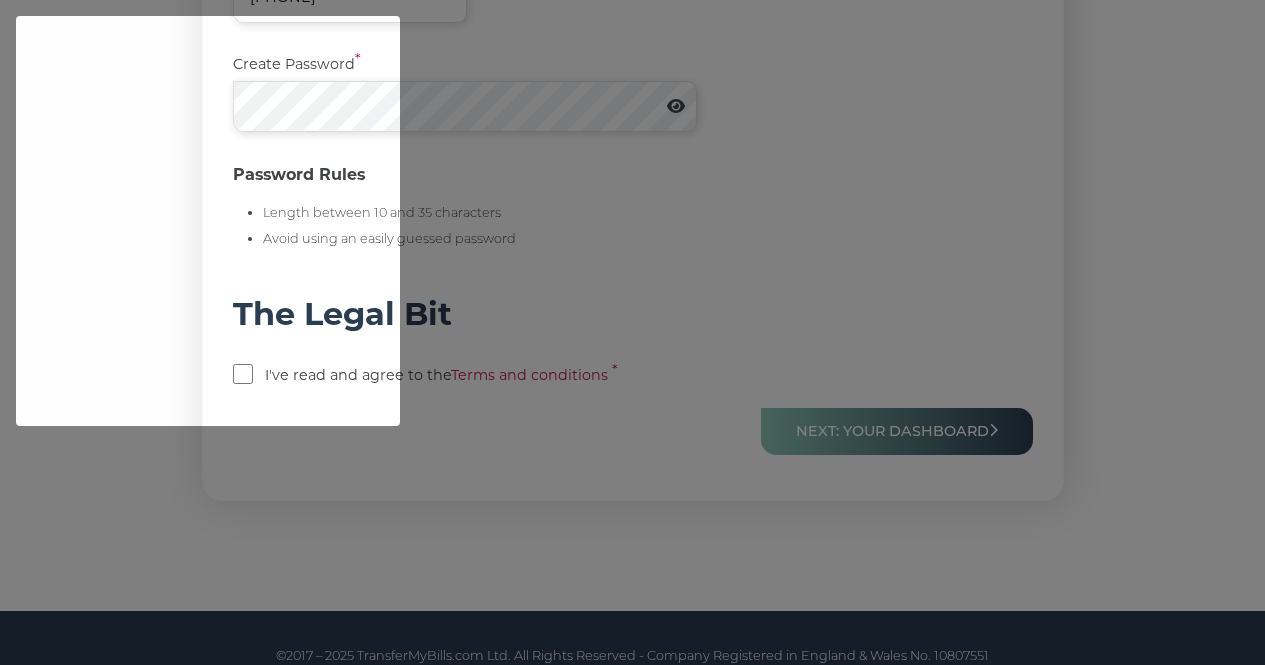 click on "Skip to main content
Initial Questions
Personal
Dashboard
Personal Details   Title   *  Mr   Mrs   Ms   Miss   Dr   Mx    First Name  *   Donald   Last Name  *   Babbs   Date Of Birth  * 29  /  1  /  1952   January 29, 1952   Email Address  *   don@awesometechnology.eu   Mobile  *   07887542716   Create Password  *     Password Rules   Length between 10 and 35 characters   Avoid using an easily guessed password   The Legal Bit        I've read and agree to the  Terms and conditions   * Terms and conditions × The following Terms and Conditions apply to all contracts under which we provide address notification services upon a customer's house move. 1. Definitions 2.1 2.2" at bounding box center [632, -107] 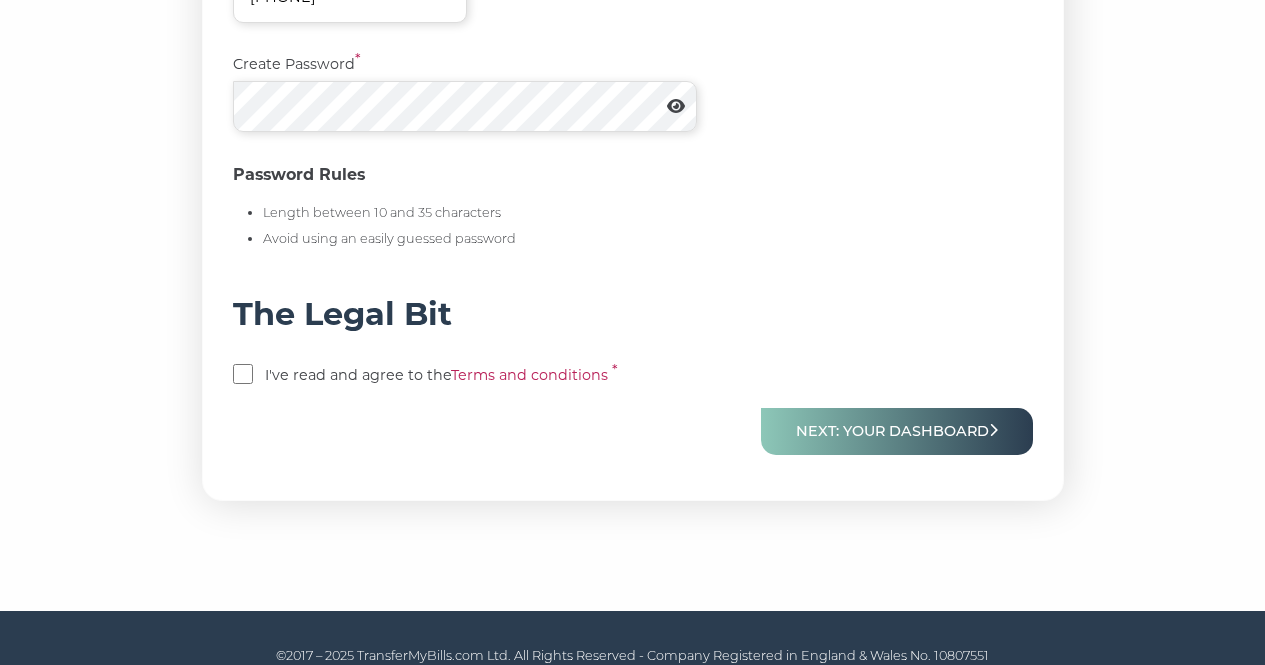 click on "Personal Details   Title   *  Mr   Mrs   Ms   Miss   Dr   Mx    First Name  *   Donald   Last Name  *   Babbs   Date Of Birth  * 29  /  1  /  1952   January 29, 1952   Email Address  *   don@awesometechnology.eu   Mobile  *   07887542716   Create Password  *     Password Rules   Length between 10 and 35 characters   Avoid using an easily guessed password   The Legal Bit        I've read and agree to the  Terms and conditions   * Terms and conditions × The following Terms and Conditions apply to all contracts under which we provide address notification services upon a customer's house move. 1. Definitions The meaning of some words used in these Terms: we, us or our  is a reference to TransferMyBills.com with company number 10807551; you or your  is a reference to the person about whom the Notifications are to be sent; Notifications  means our notification to the Third Parties of your new address; Third Parties 2. Our services to you 2.1 2.2 2.3 2.4 3. Evidence of identity 3.1 3.2 3.3 3.4 3.5 4.1 4.2 4.3" at bounding box center [633, -24] 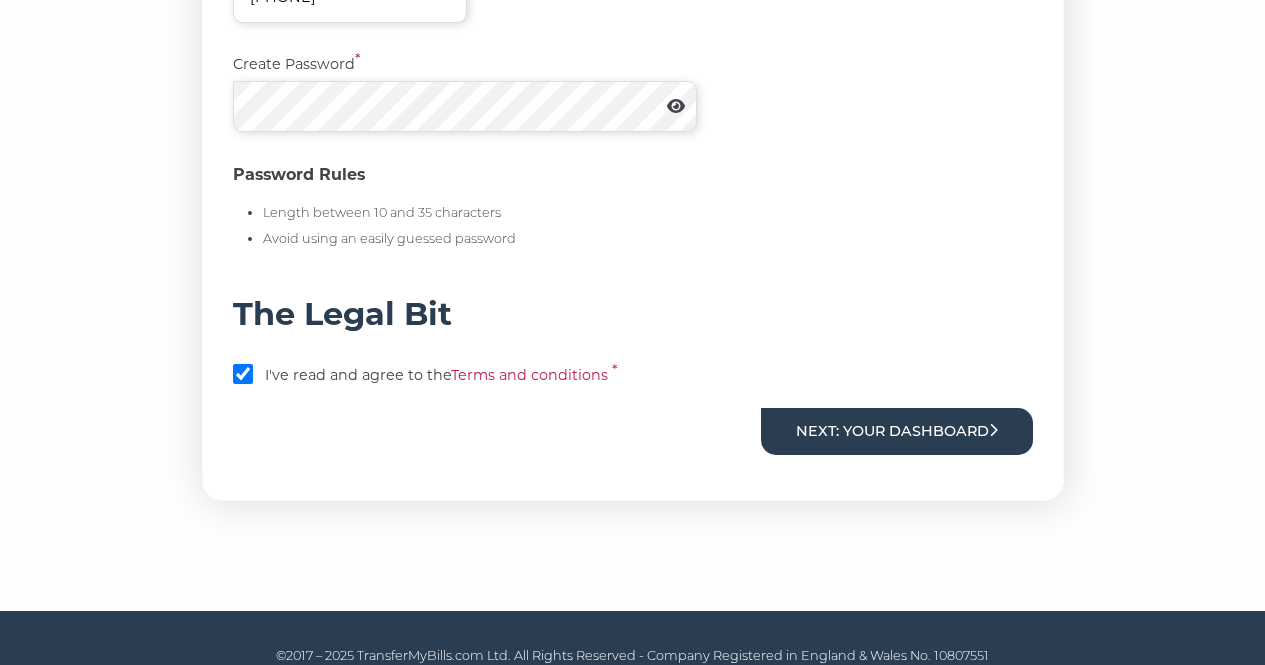 click on "Next: Your Dashboard" at bounding box center [897, 431] 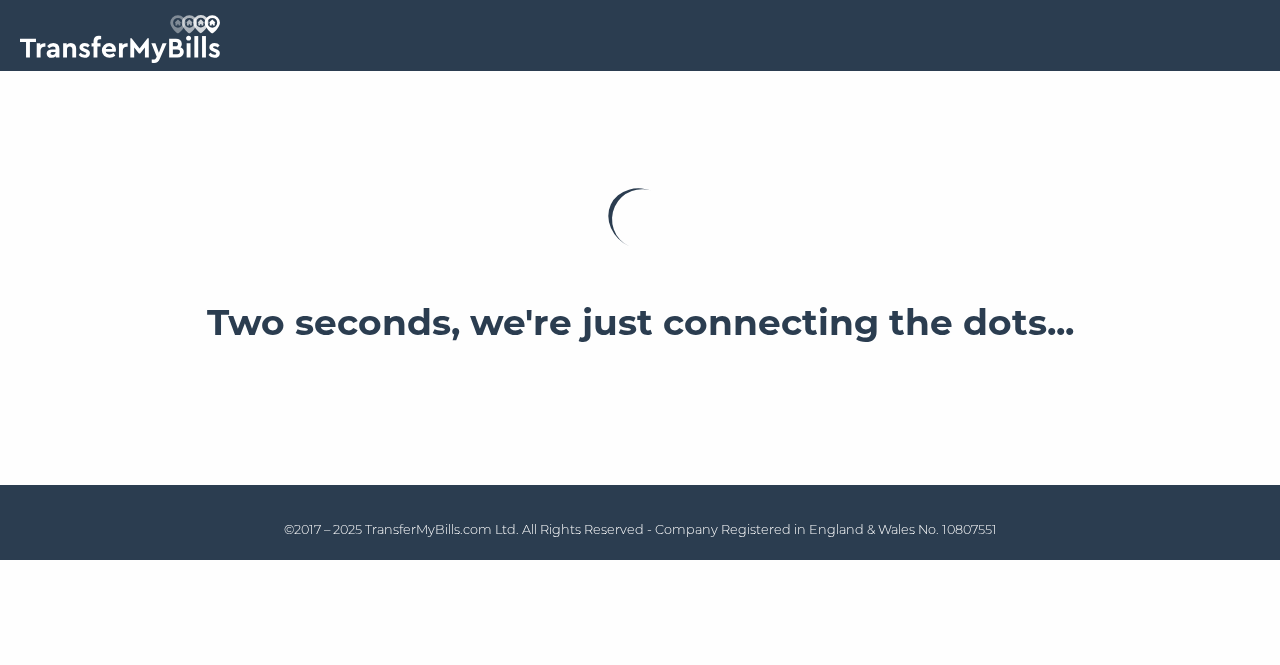 scroll, scrollTop: 0, scrollLeft: 0, axis: both 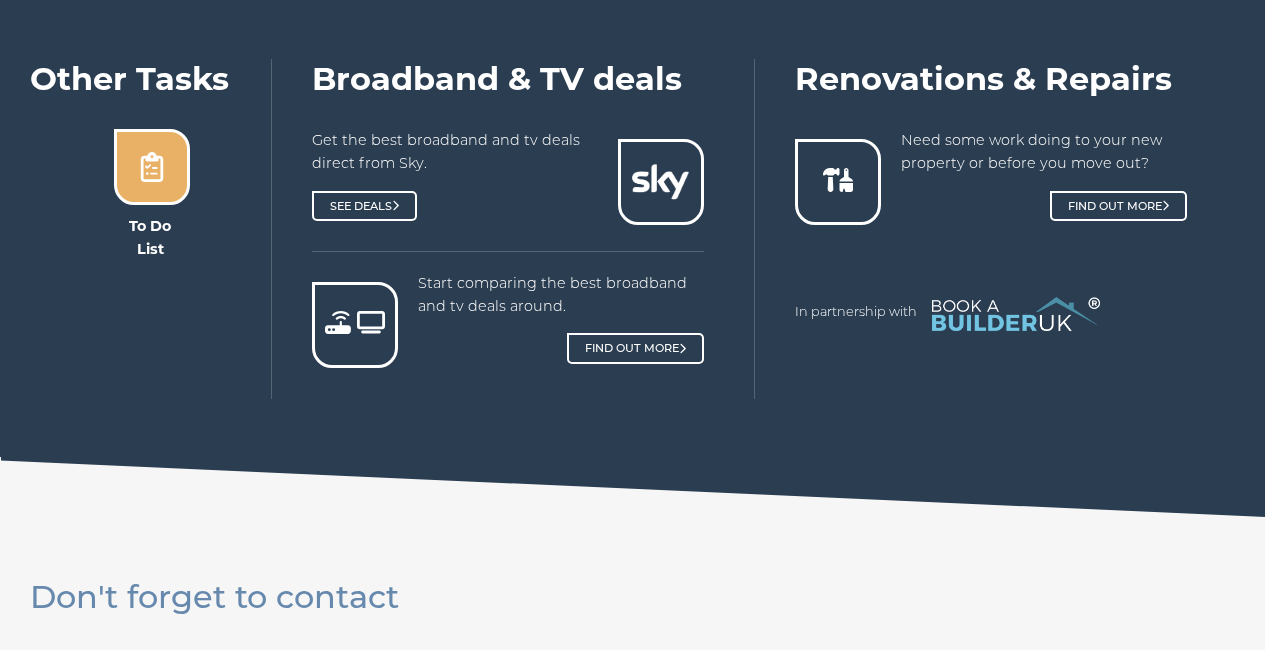 click at bounding box center (152, 167) 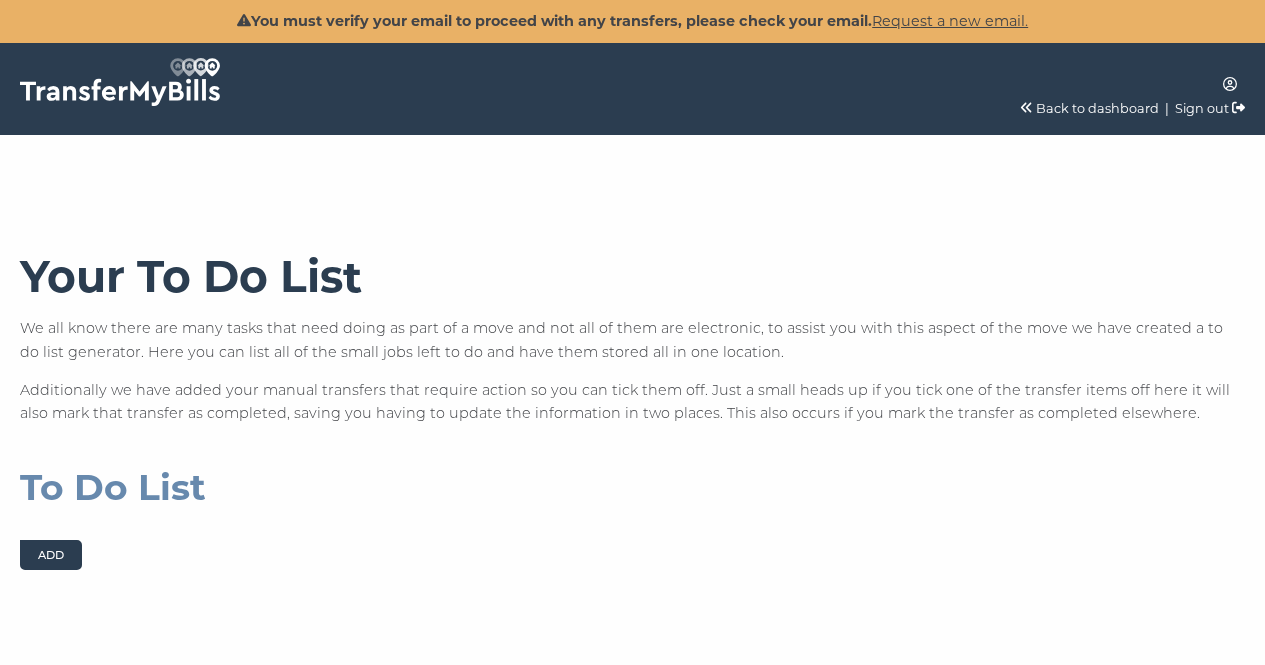scroll, scrollTop: 0, scrollLeft: 0, axis: both 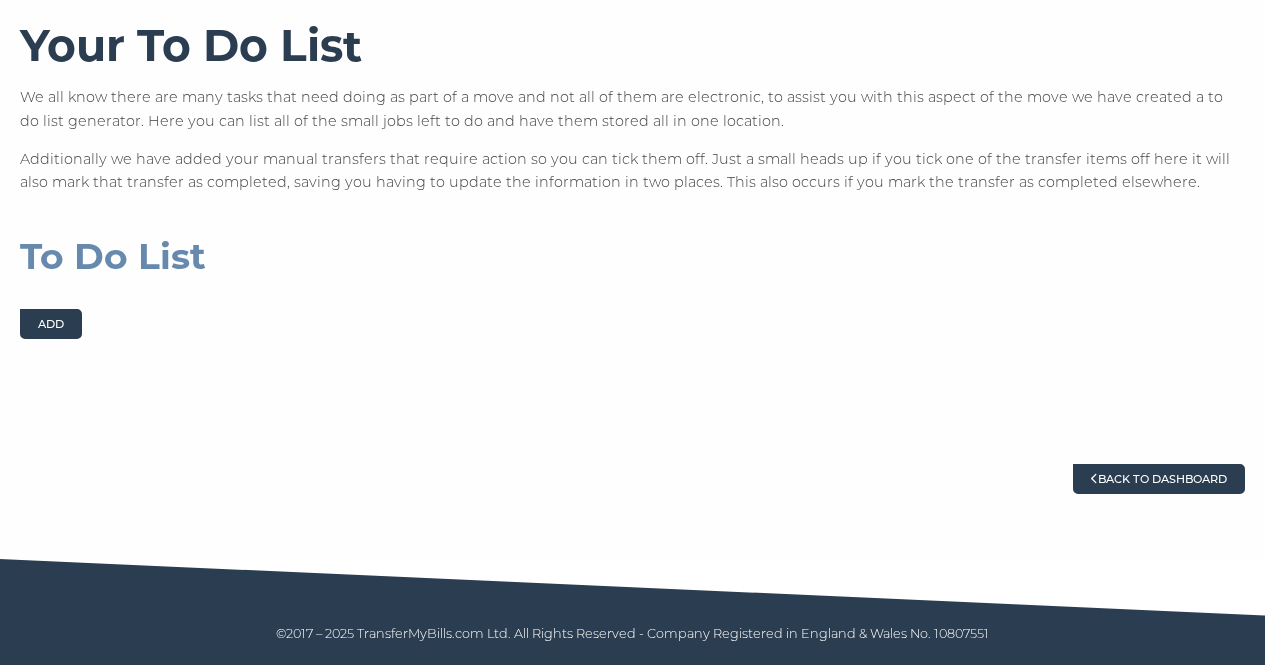 click on "Back to dashboard" at bounding box center (1159, 479) 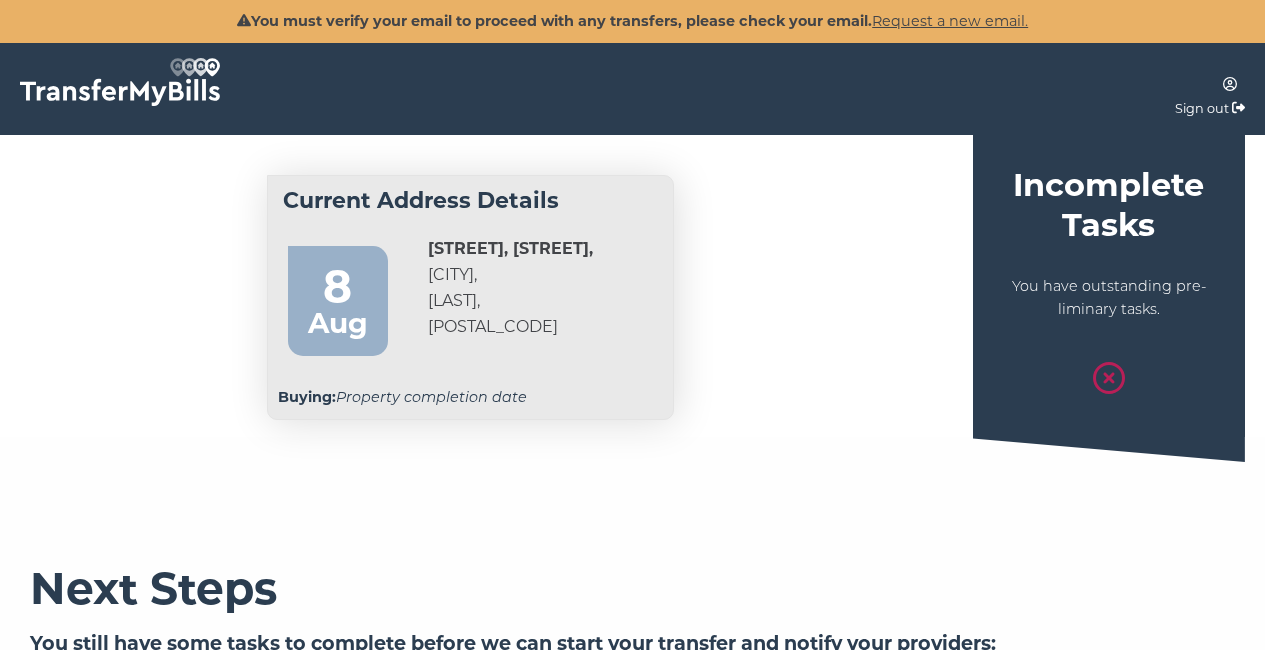 scroll, scrollTop: 0, scrollLeft: 0, axis: both 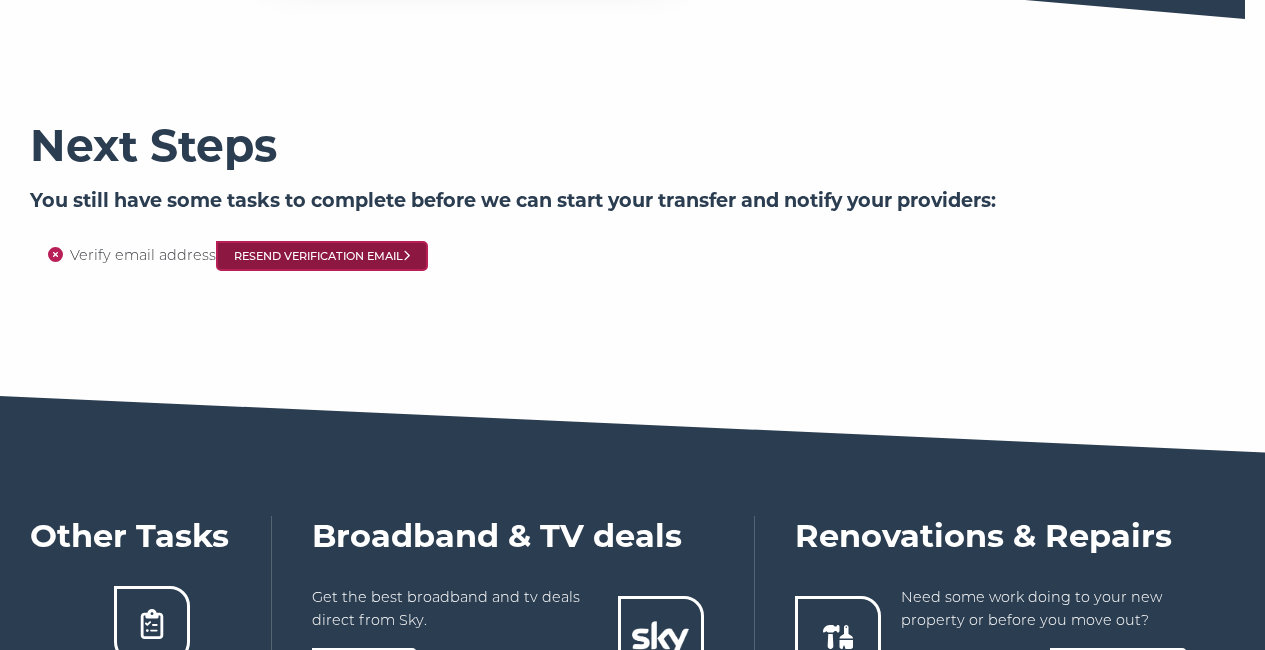 click on "Resend
Verification Email" at bounding box center [322, 256] 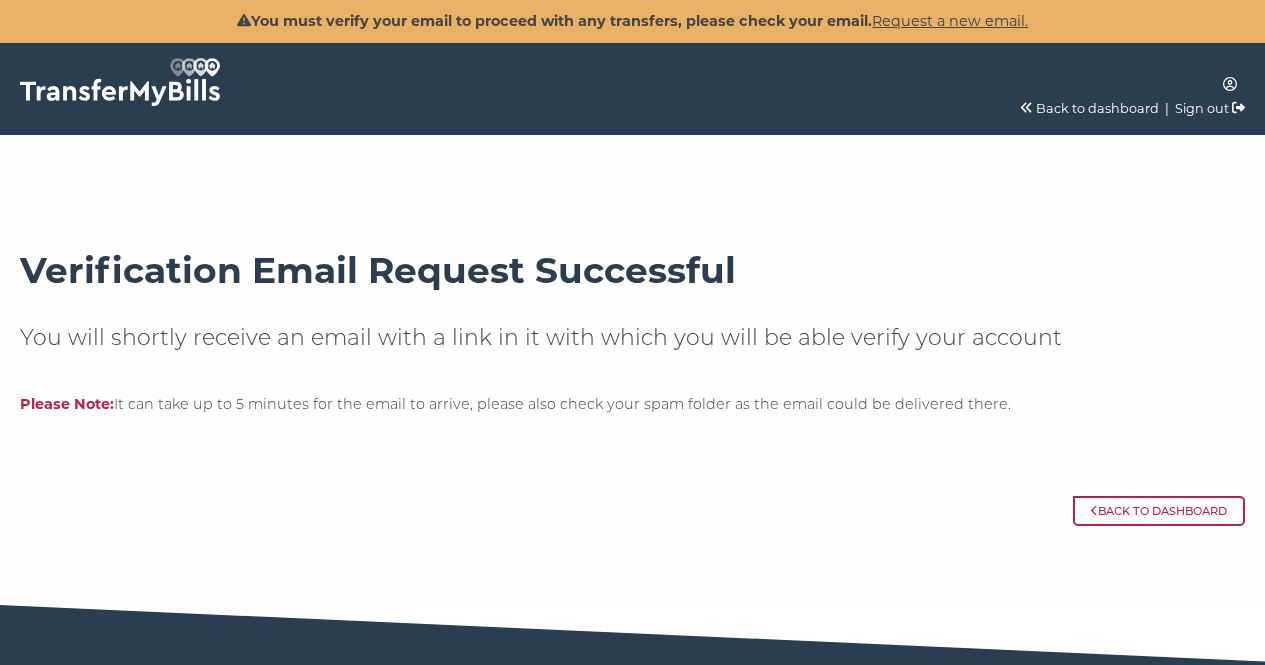 scroll, scrollTop: 0, scrollLeft: 0, axis: both 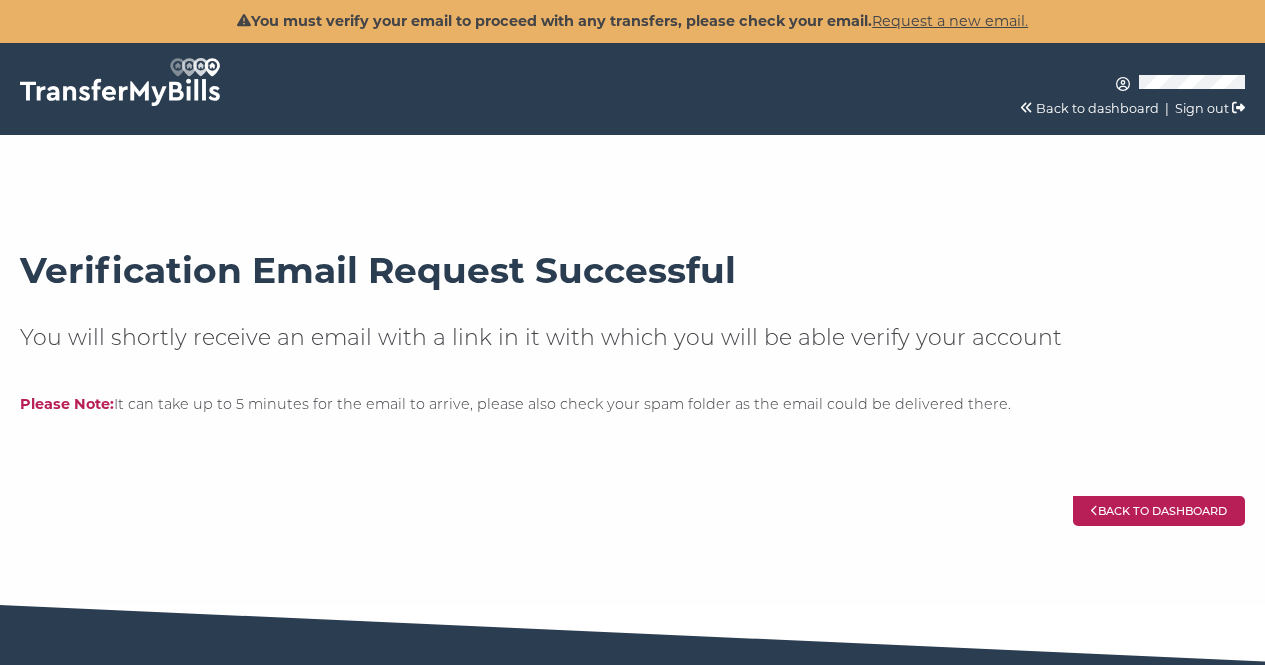 click on "Back to dashboard" at bounding box center (1159, 511) 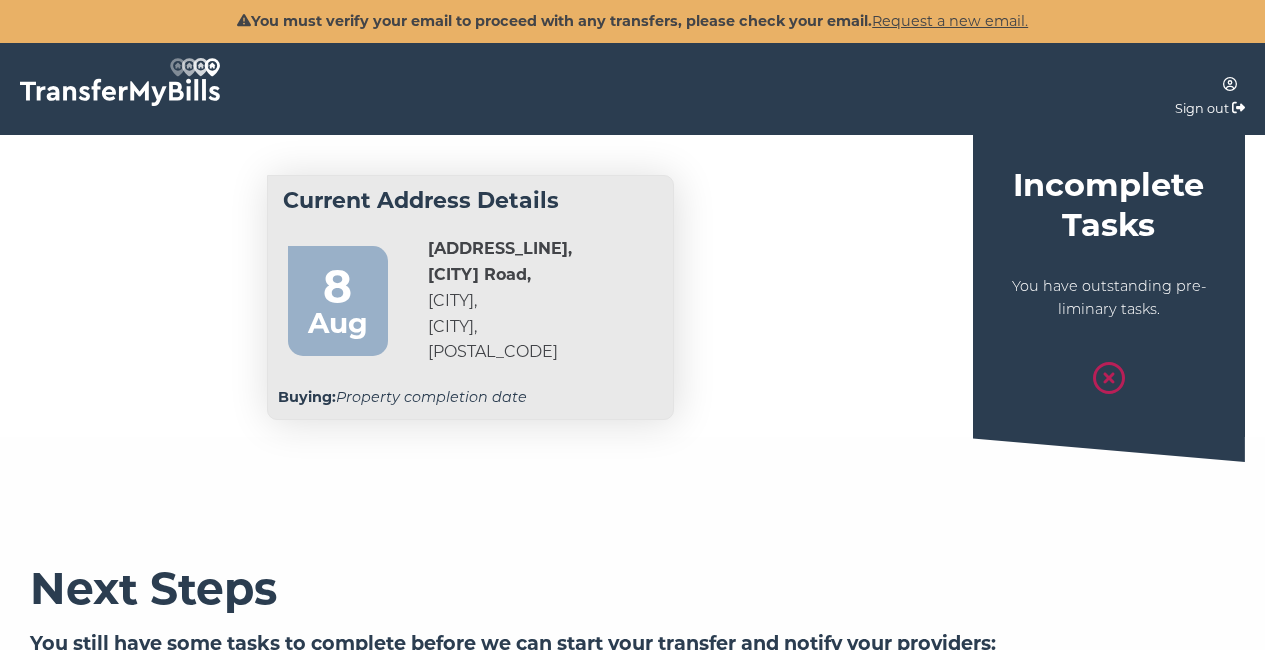 scroll, scrollTop: 0, scrollLeft: 0, axis: both 